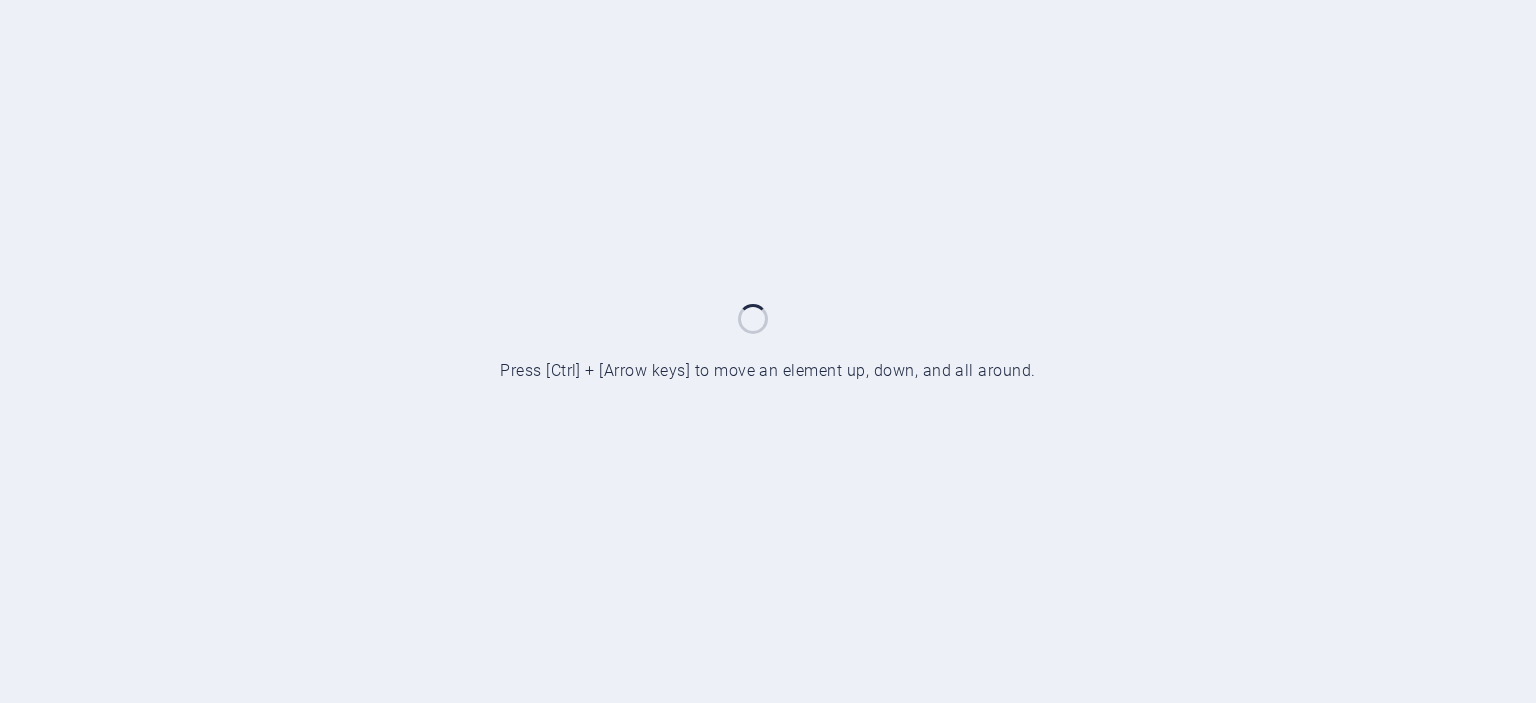 scroll, scrollTop: 0, scrollLeft: 0, axis: both 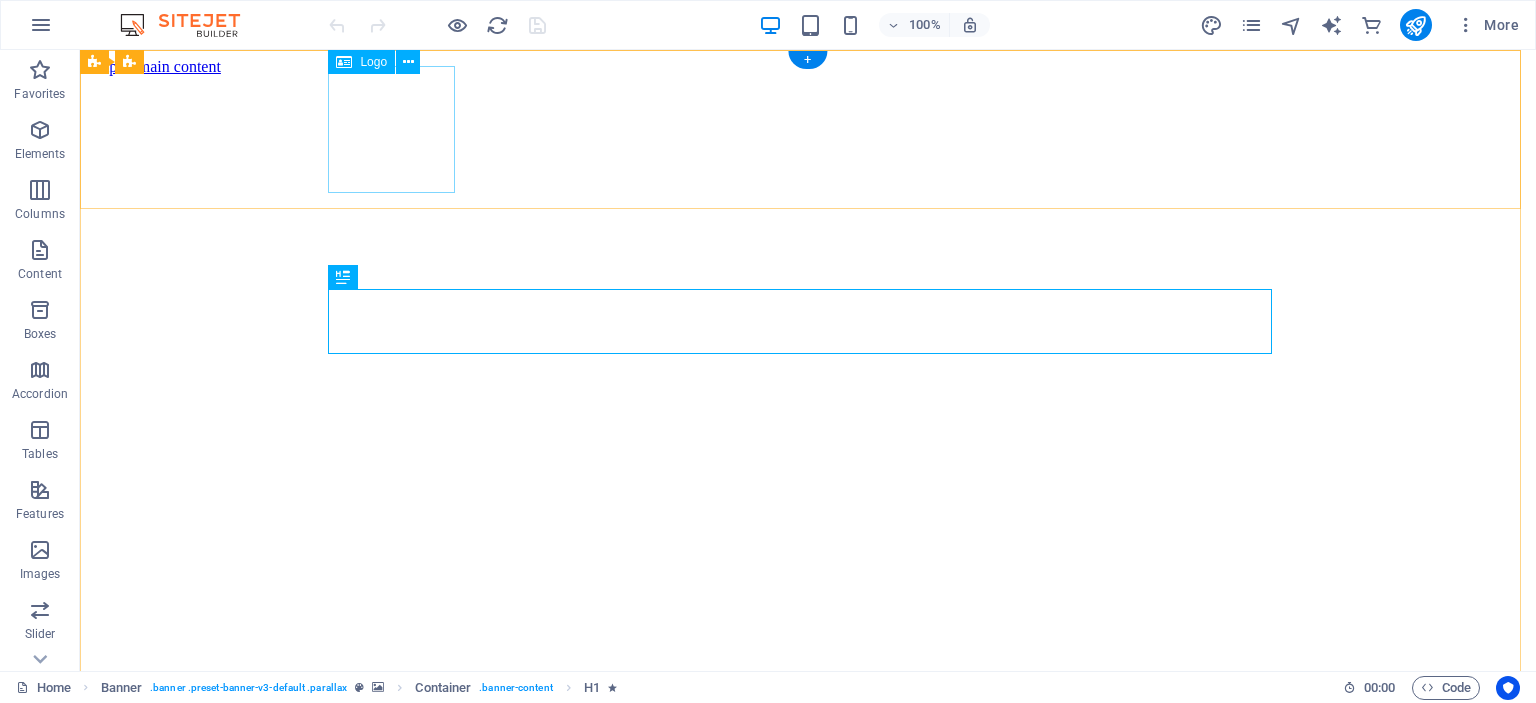 click at bounding box center (808, 795) 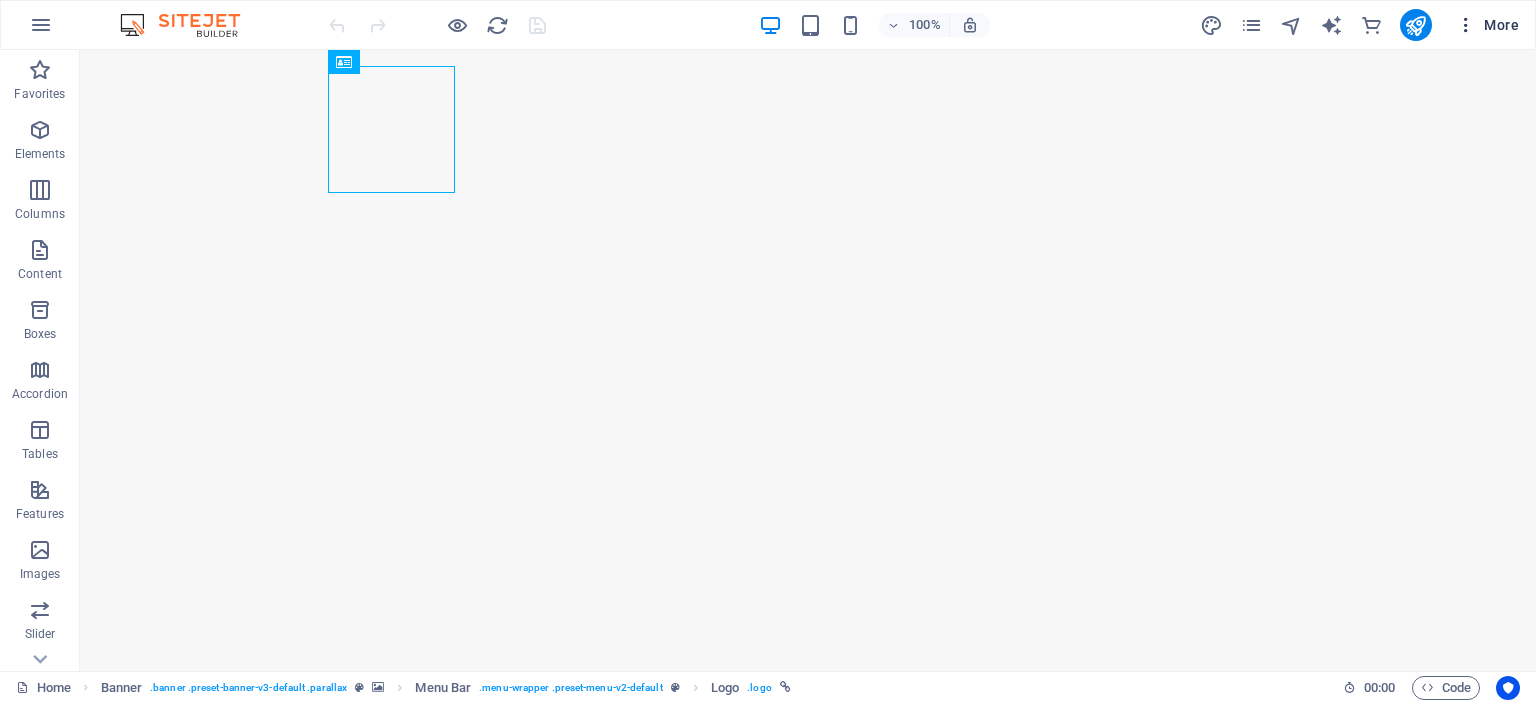 click on "More" at bounding box center [1487, 25] 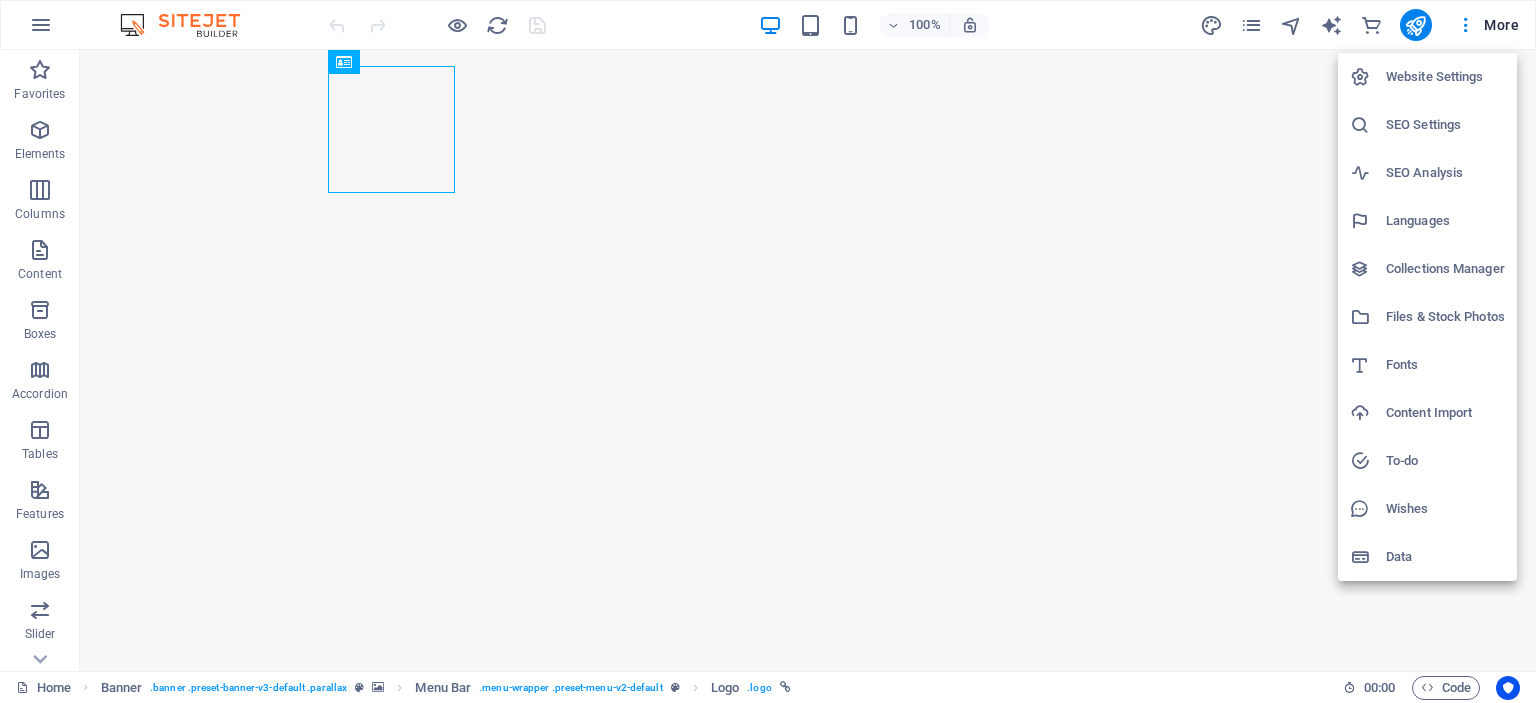 click on "Website Settings" at bounding box center [1427, 77] 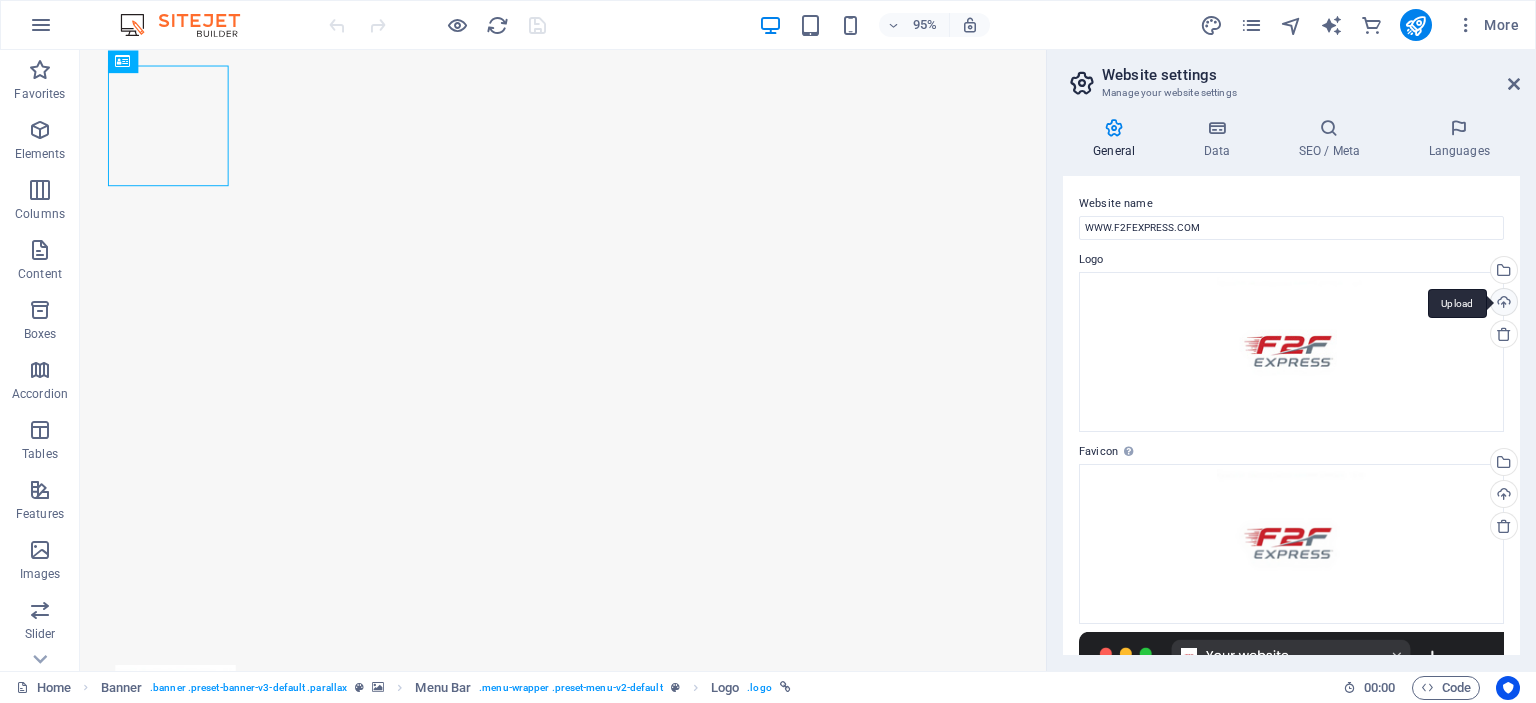 click on "Upload" at bounding box center (1502, 304) 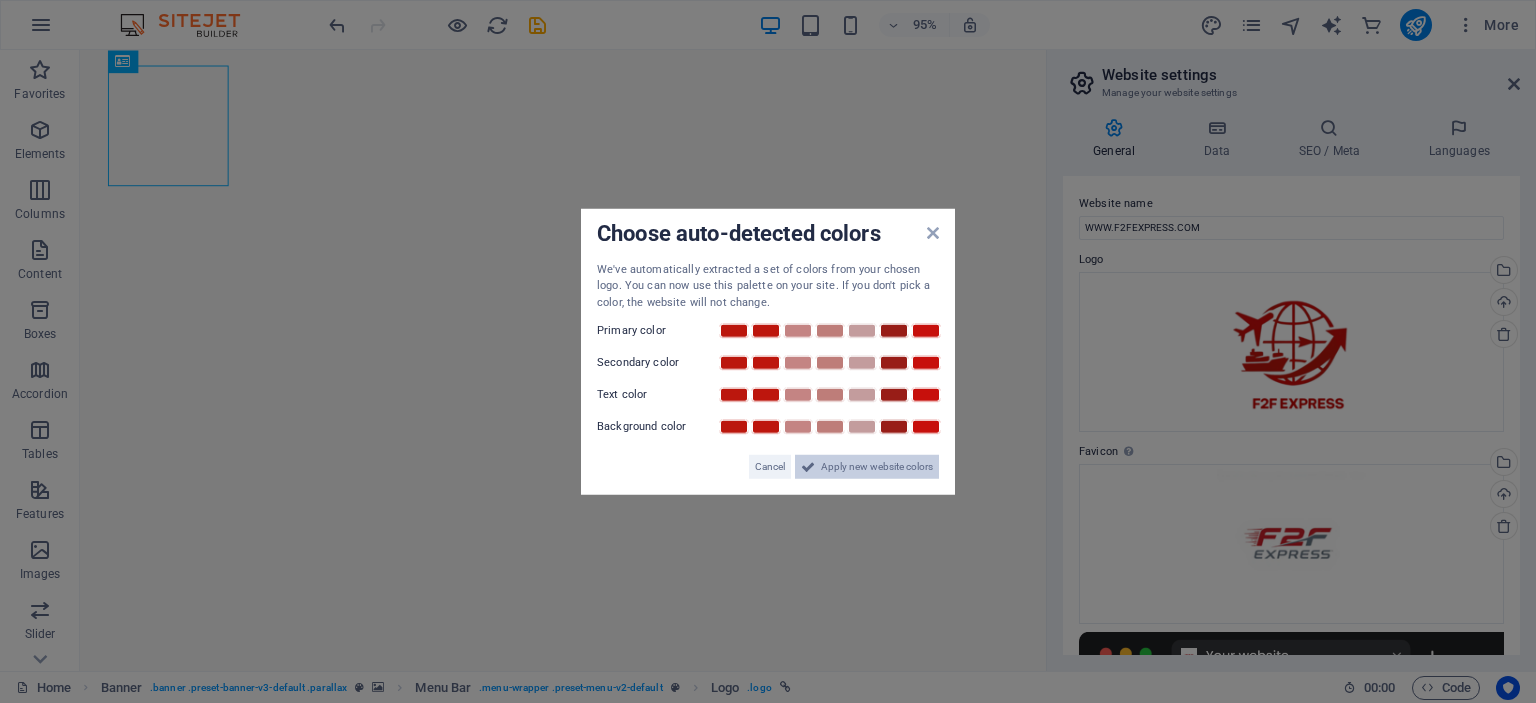 click on "Apply new website colors" at bounding box center [877, 467] 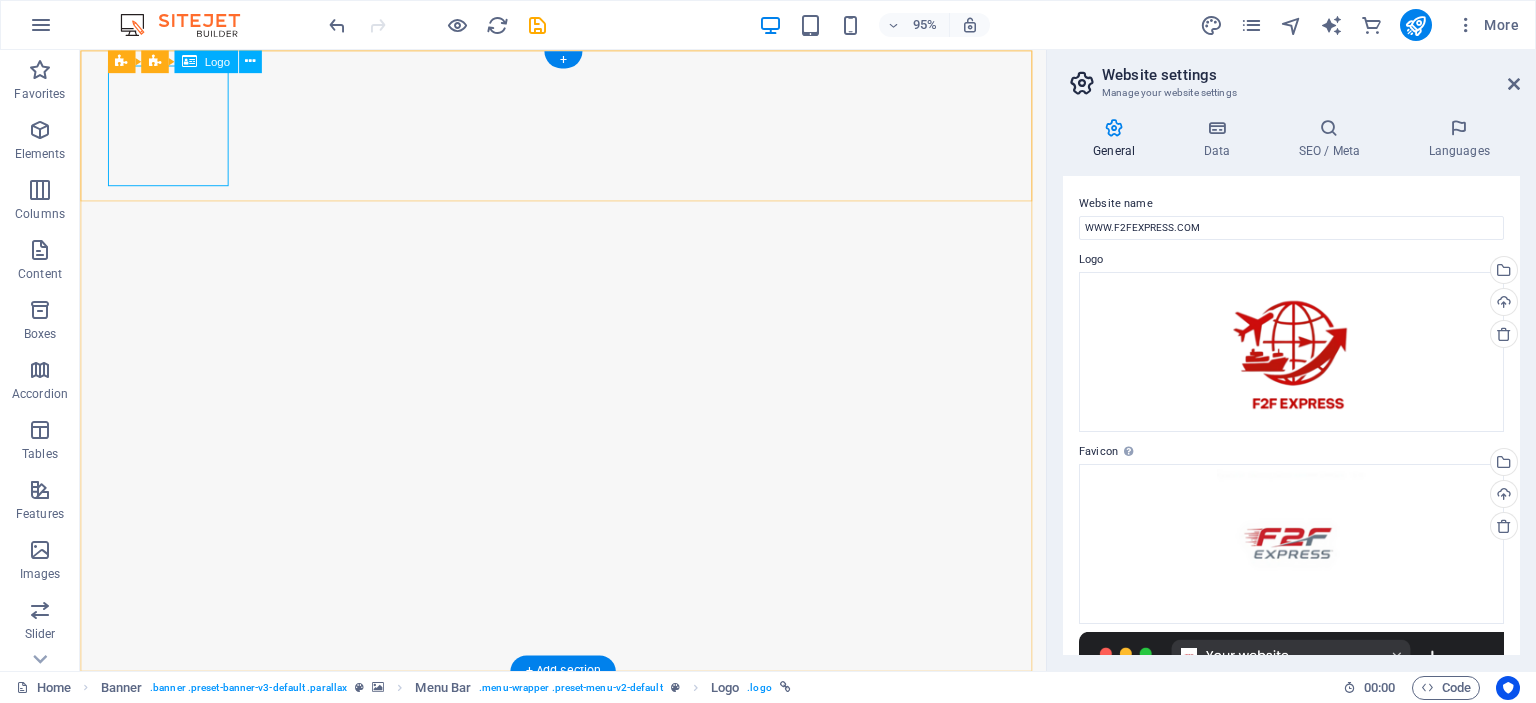 click at bounding box center (589, 783) 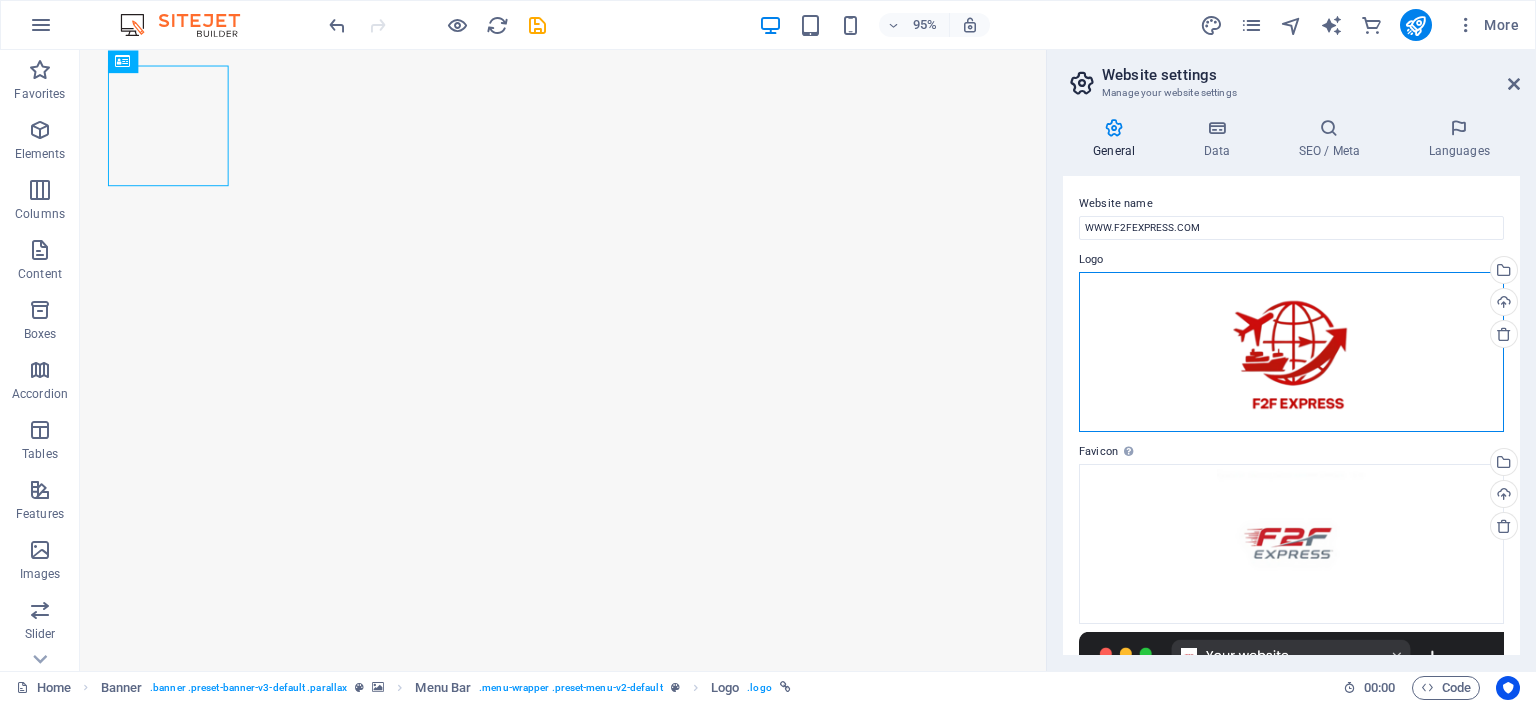 click on "Drag files here, click to choose files or select files from Files or our free stock photos & videos" at bounding box center [1291, 352] 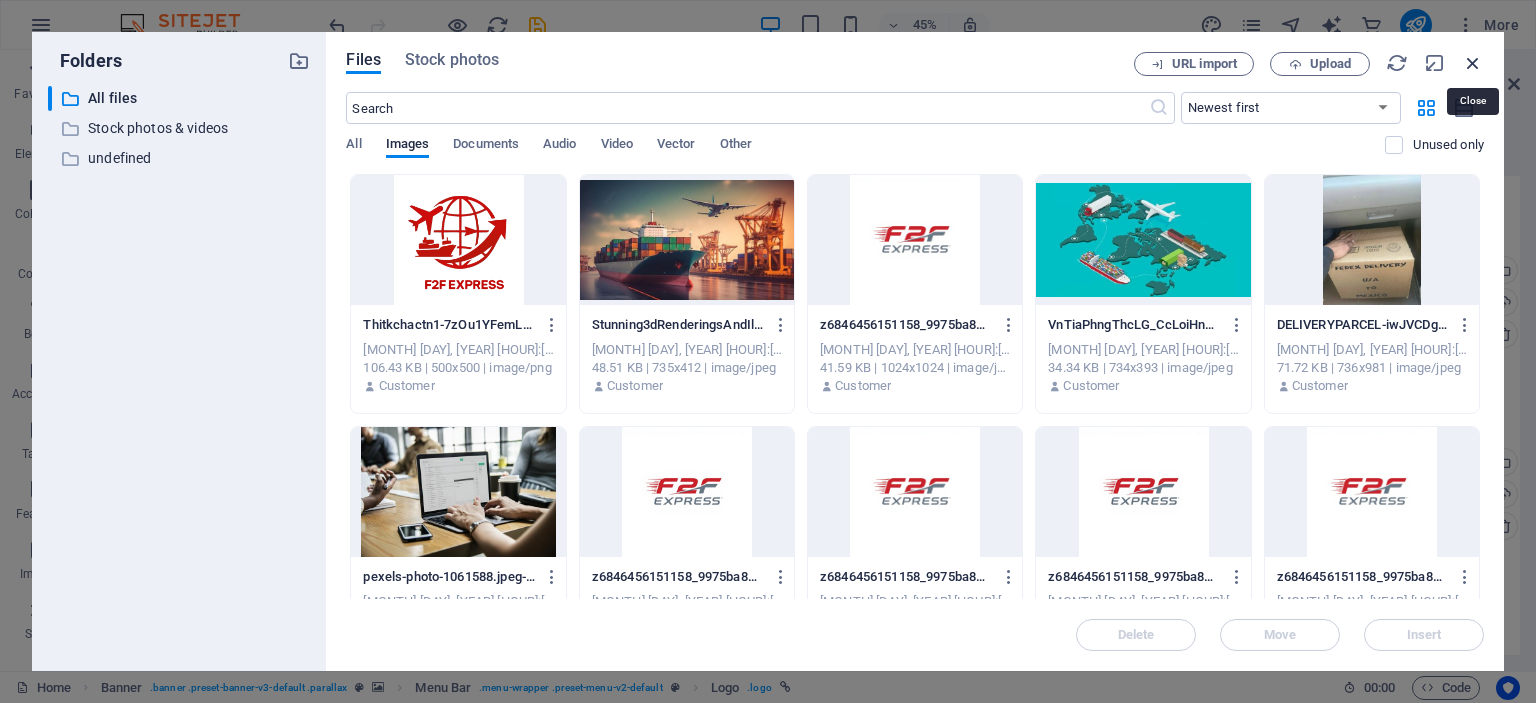 click at bounding box center [1473, 63] 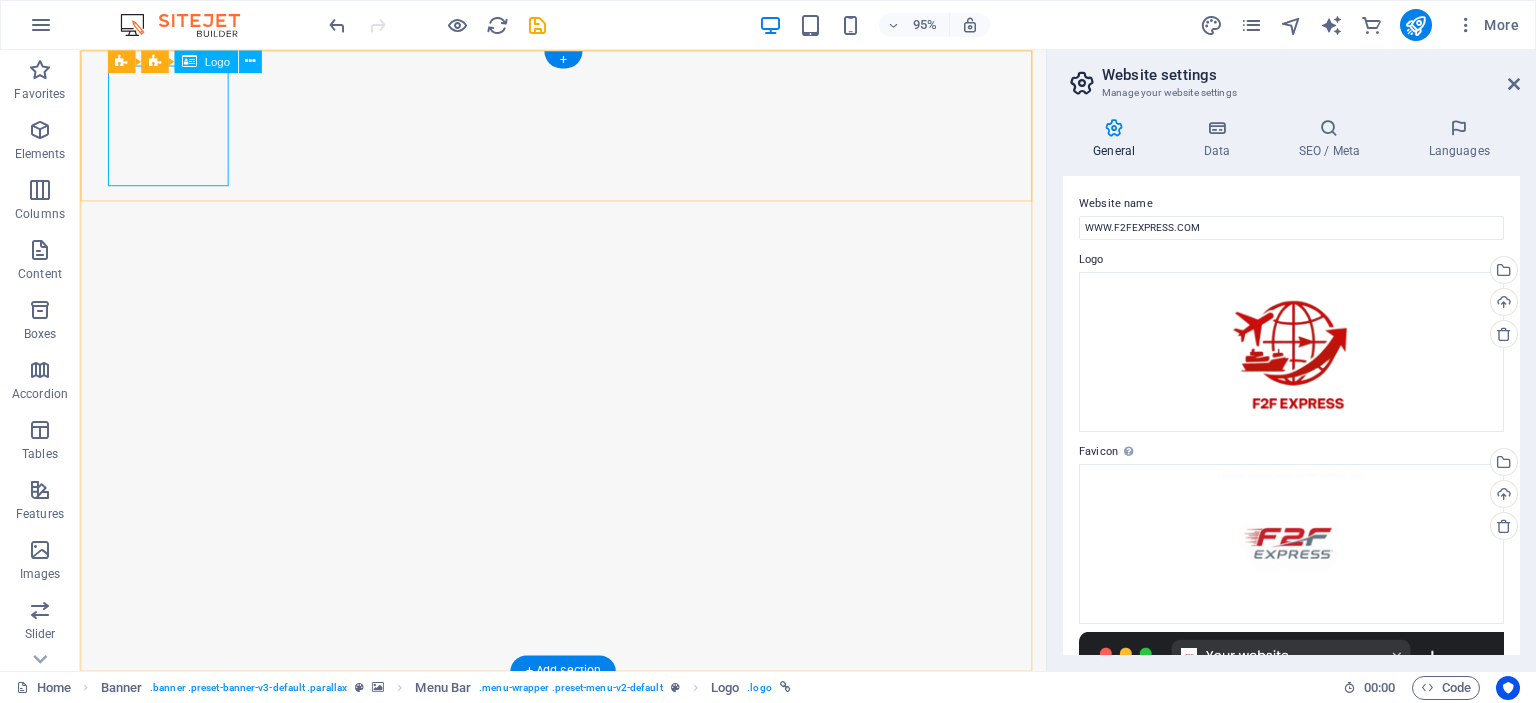 click at bounding box center [589, 783] 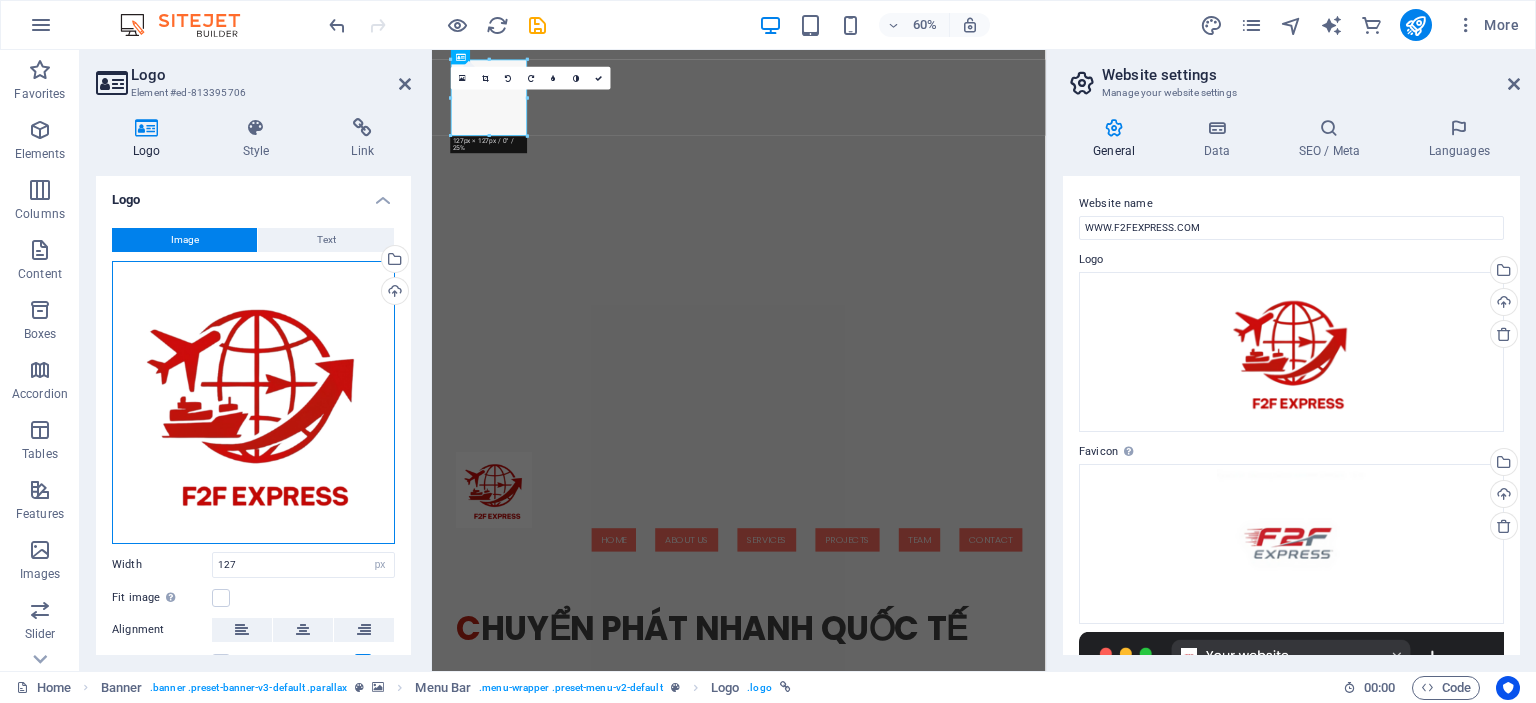 drag, startPoint x: 245, startPoint y: 355, endPoint x: 228, endPoint y: 355, distance: 17 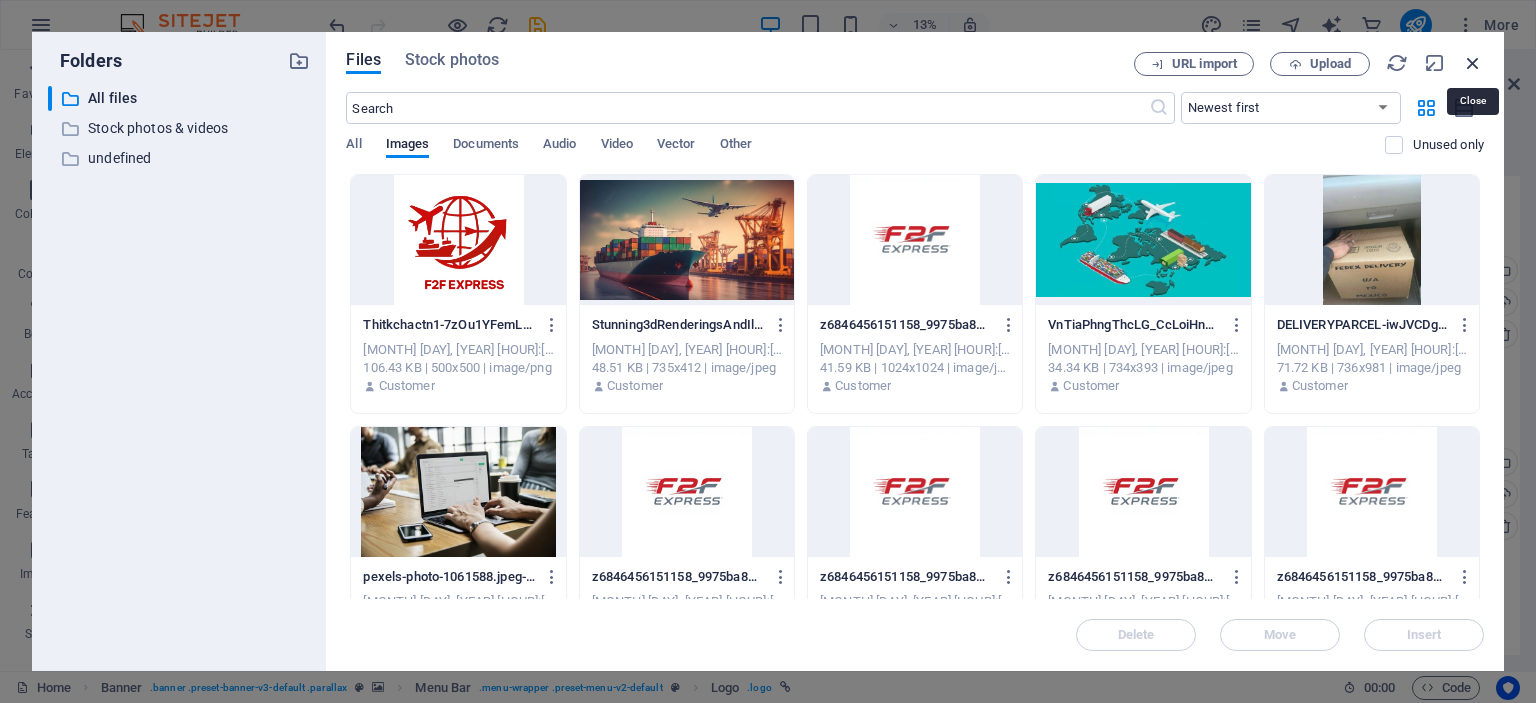 click at bounding box center (1473, 63) 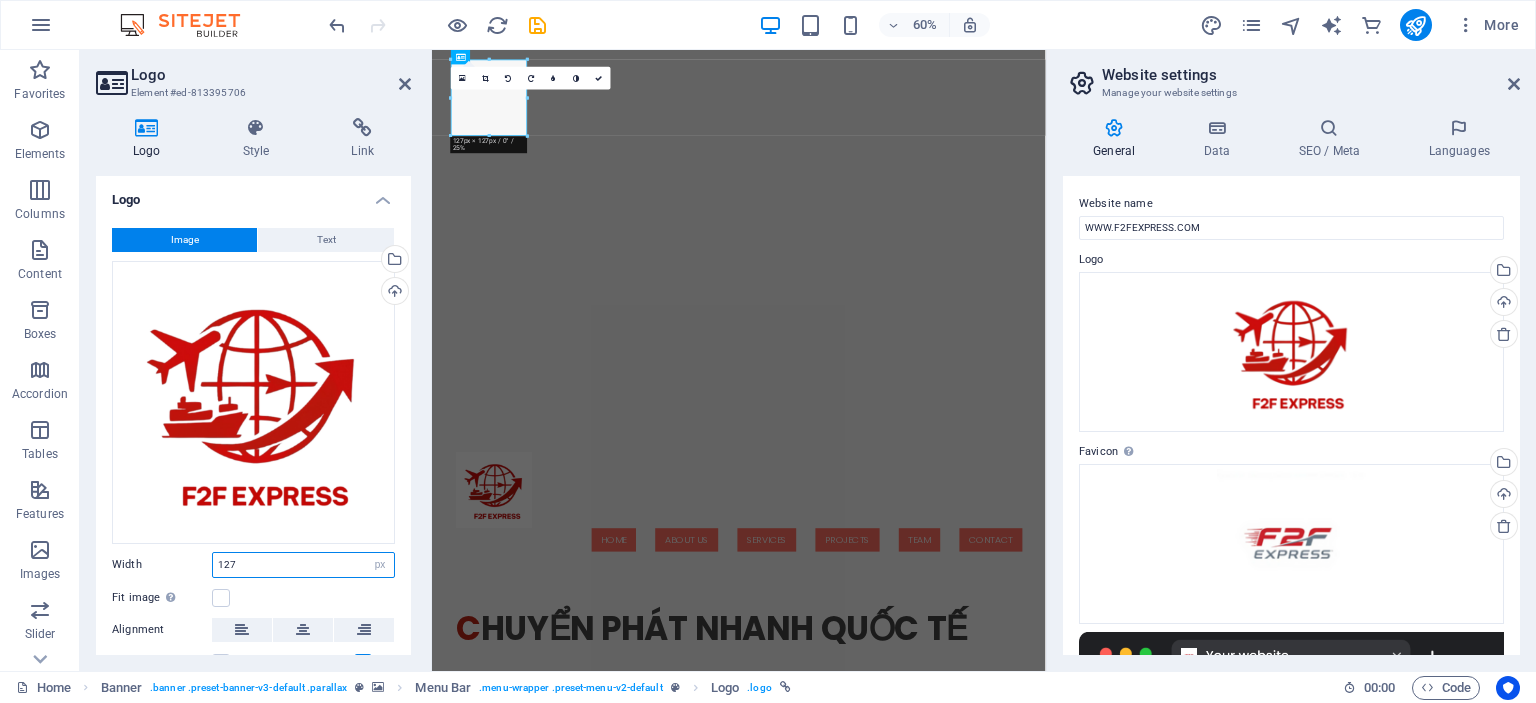 click on "127" at bounding box center (303, 565) 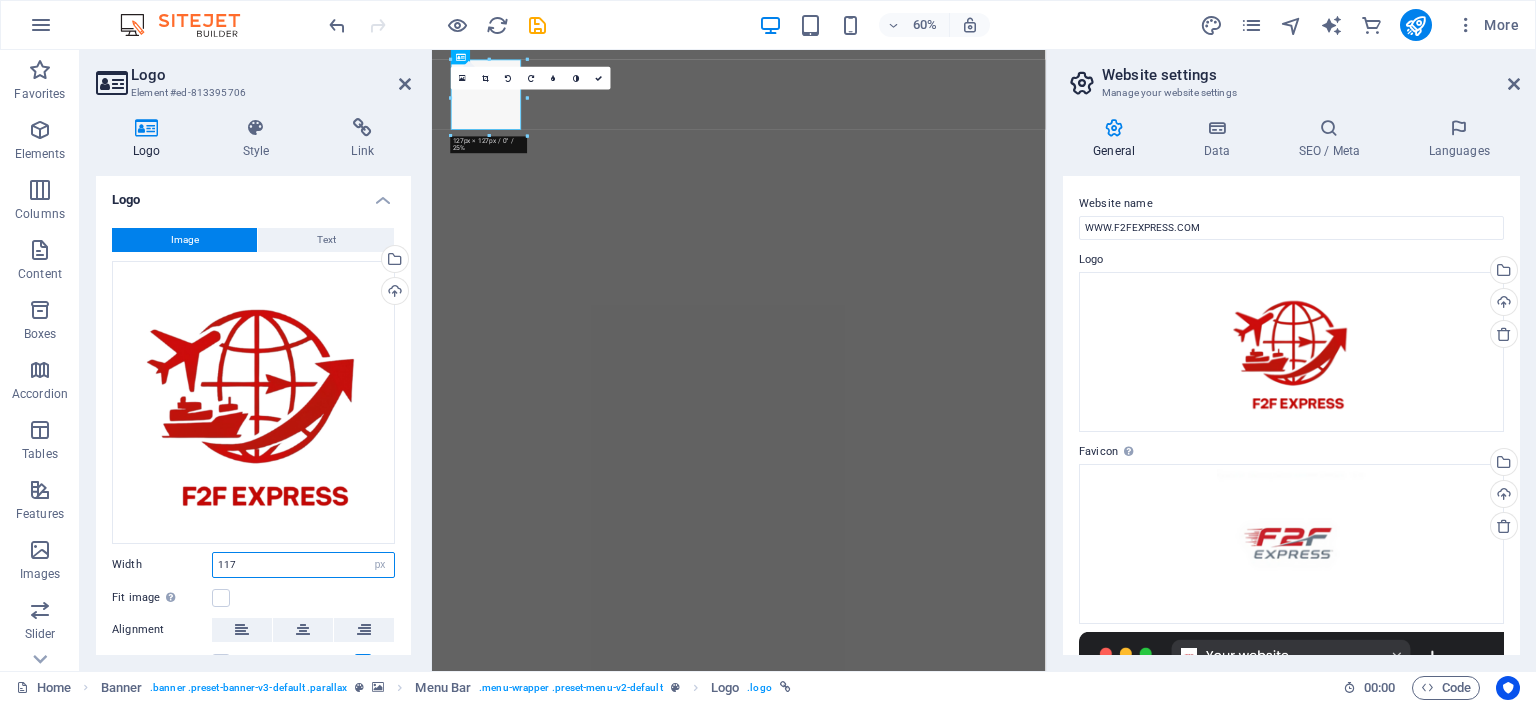 type on "117" 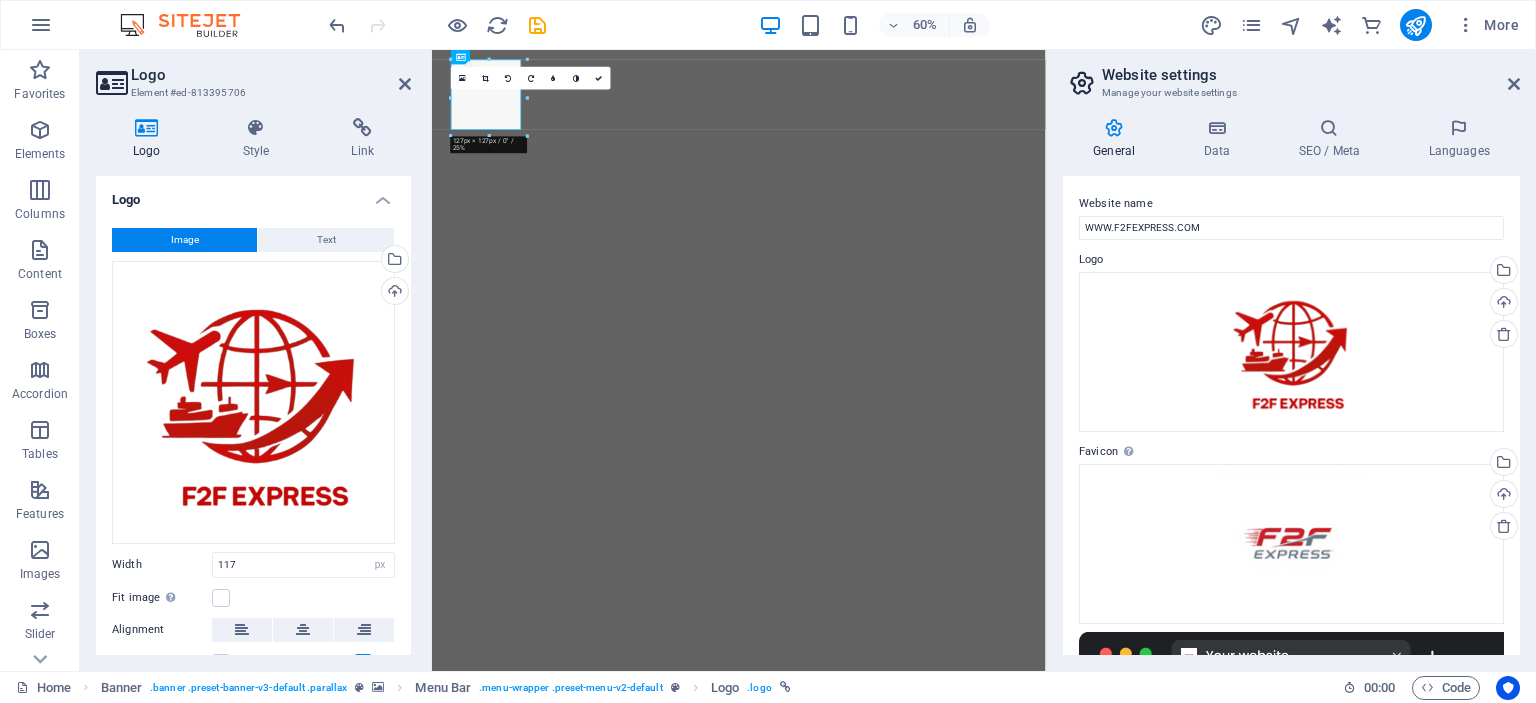click on "Width" at bounding box center (162, 564) 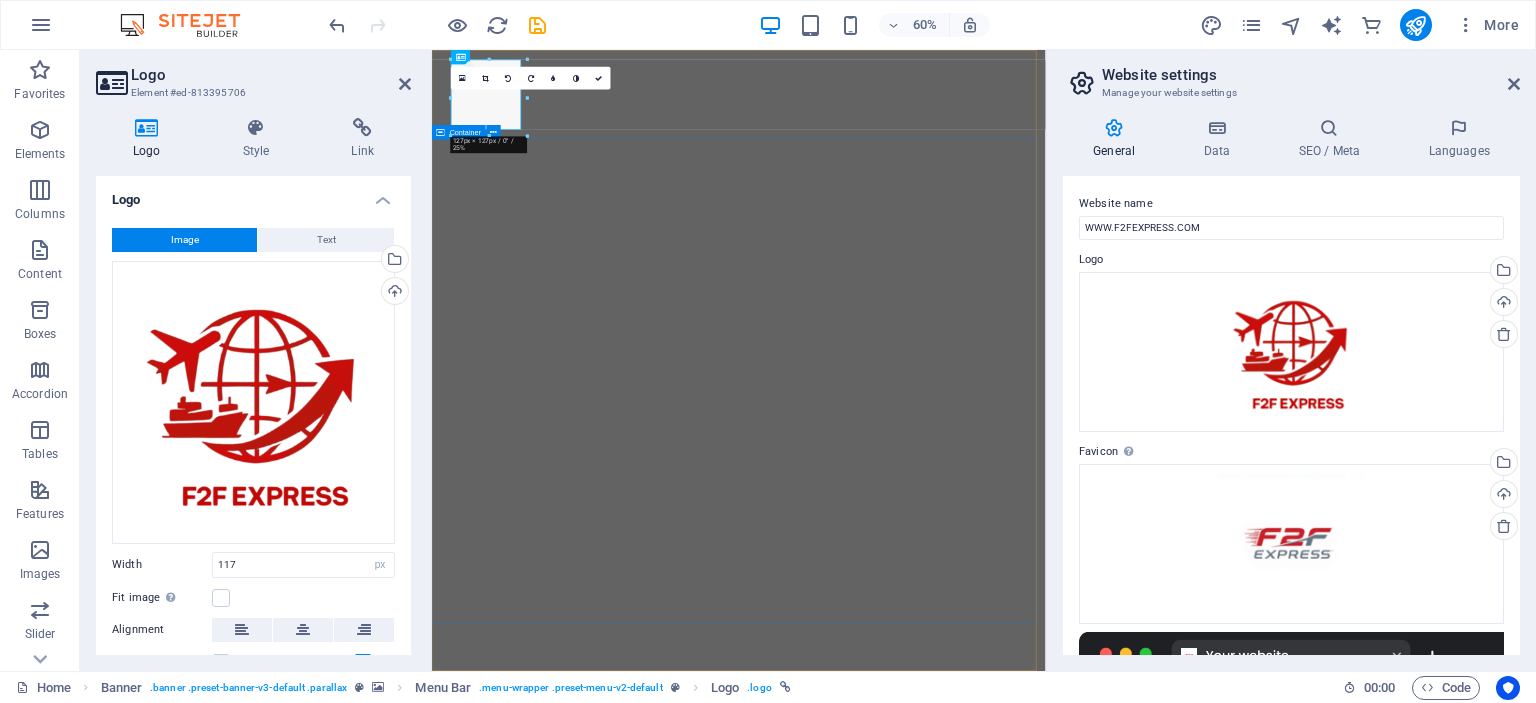 click on "C HUYỂN PHÁT NHANH QUỐC TẾ v ẬN CHUYỂN ĐA PHƯƠNG THỨC k ẾT NỐI HƠN 200 QUỐC GIA LIÊN HỆ NGAY" at bounding box center [943, 1473] 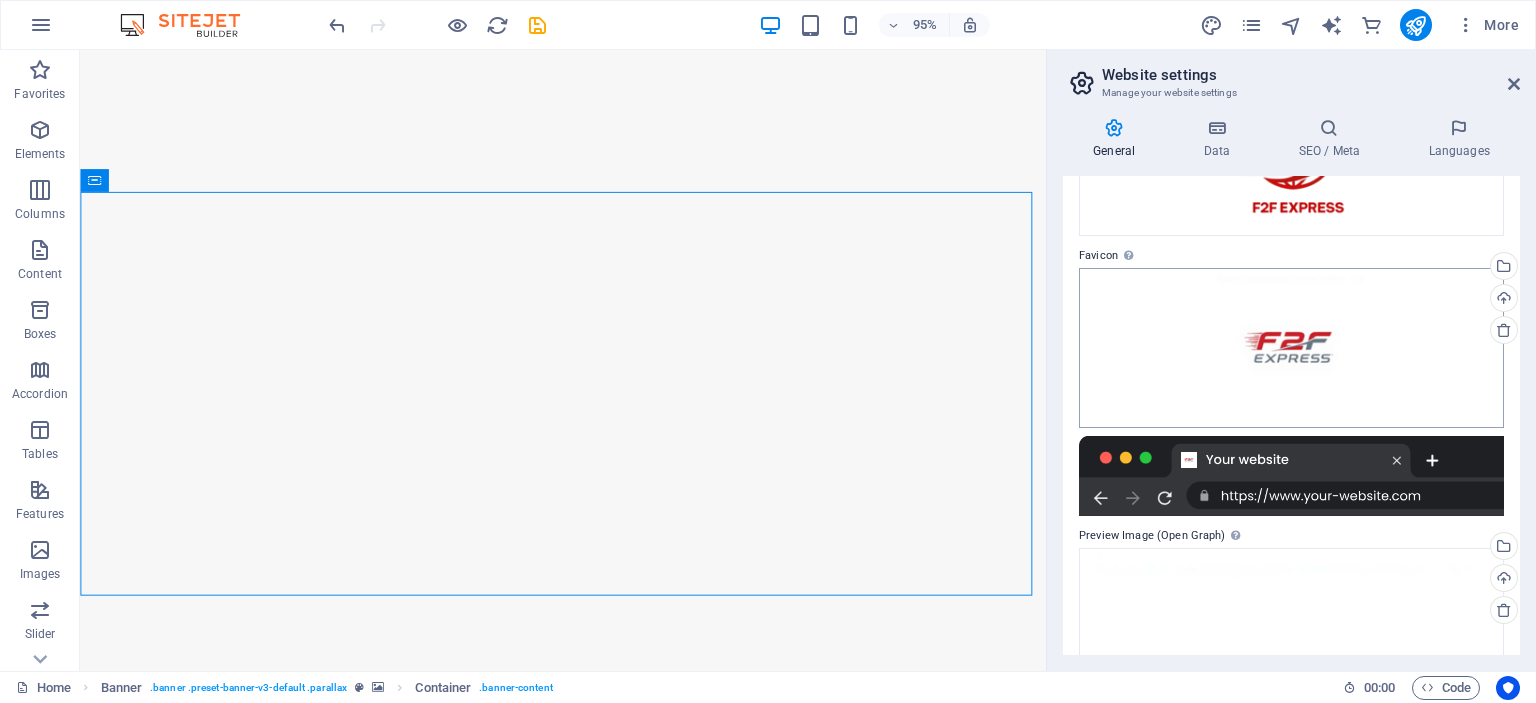 scroll, scrollTop: 200, scrollLeft: 0, axis: vertical 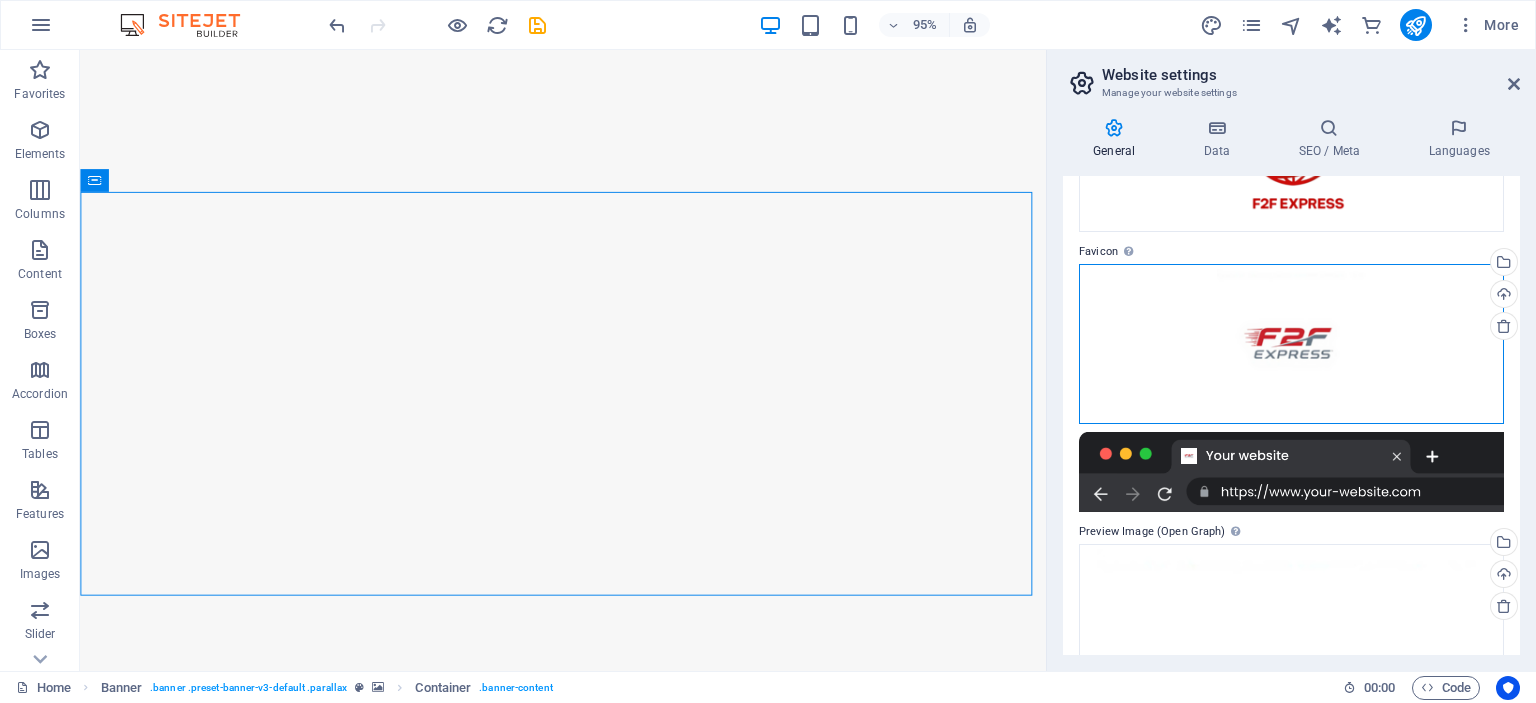 click on "Drag files here, click to choose files or select files from Files or our free stock photos & videos" at bounding box center [1291, 344] 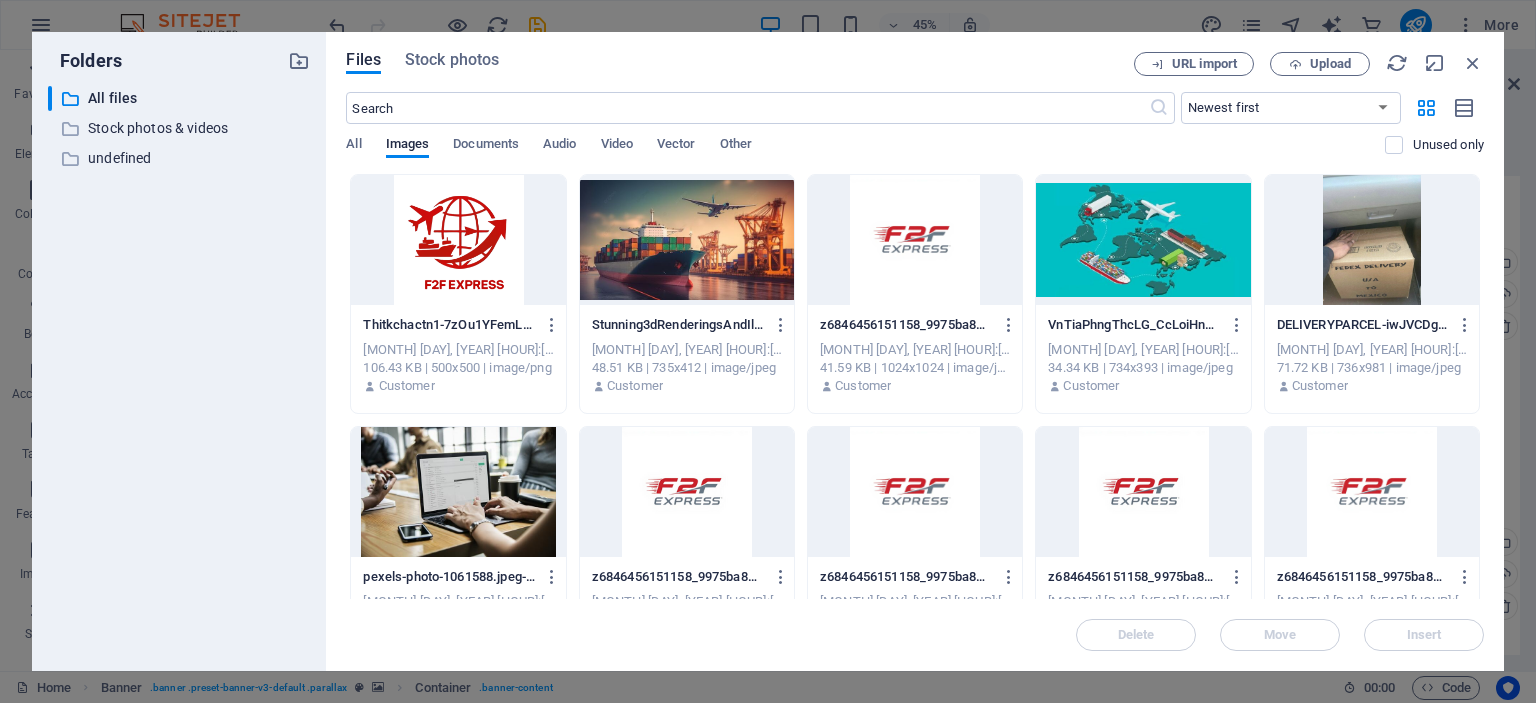 click at bounding box center (458, 240) 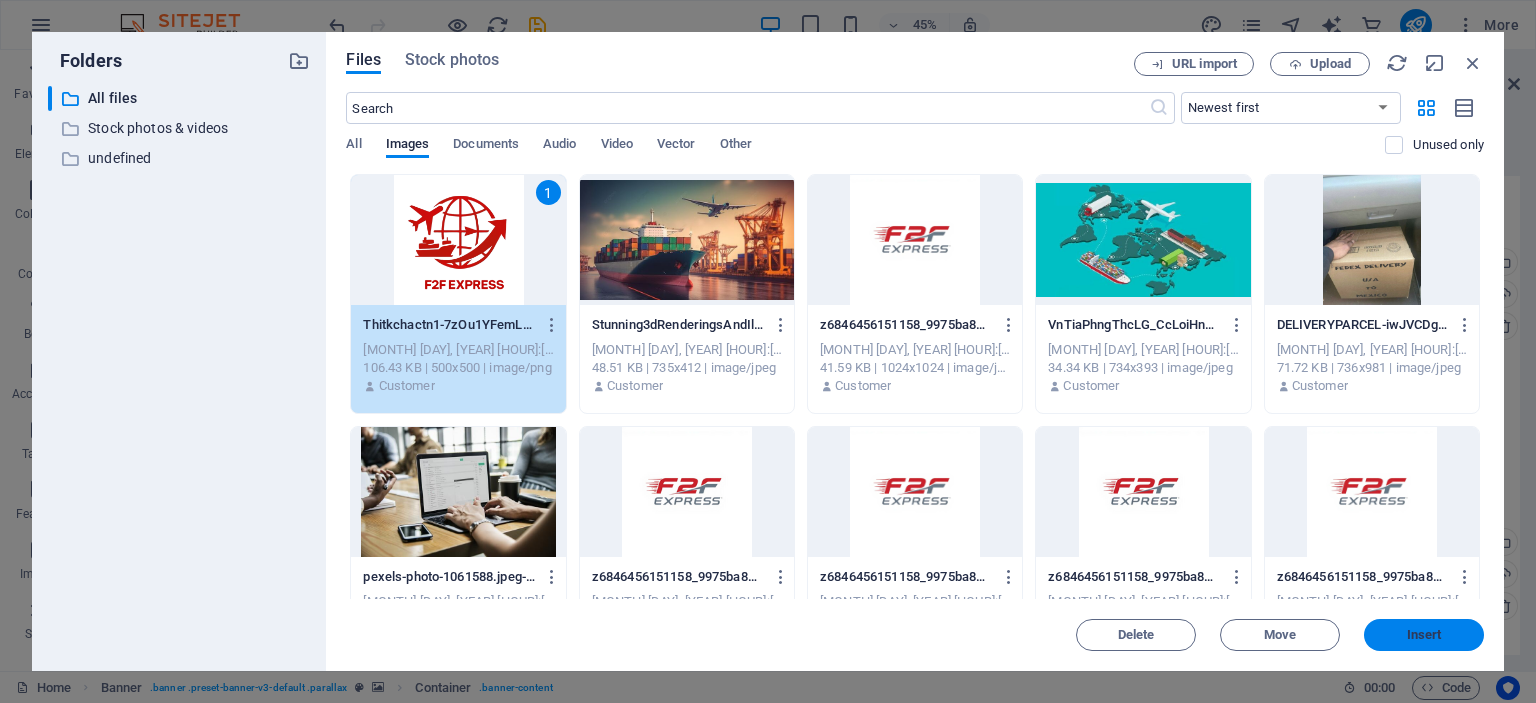 click on "Insert" at bounding box center (1424, 635) 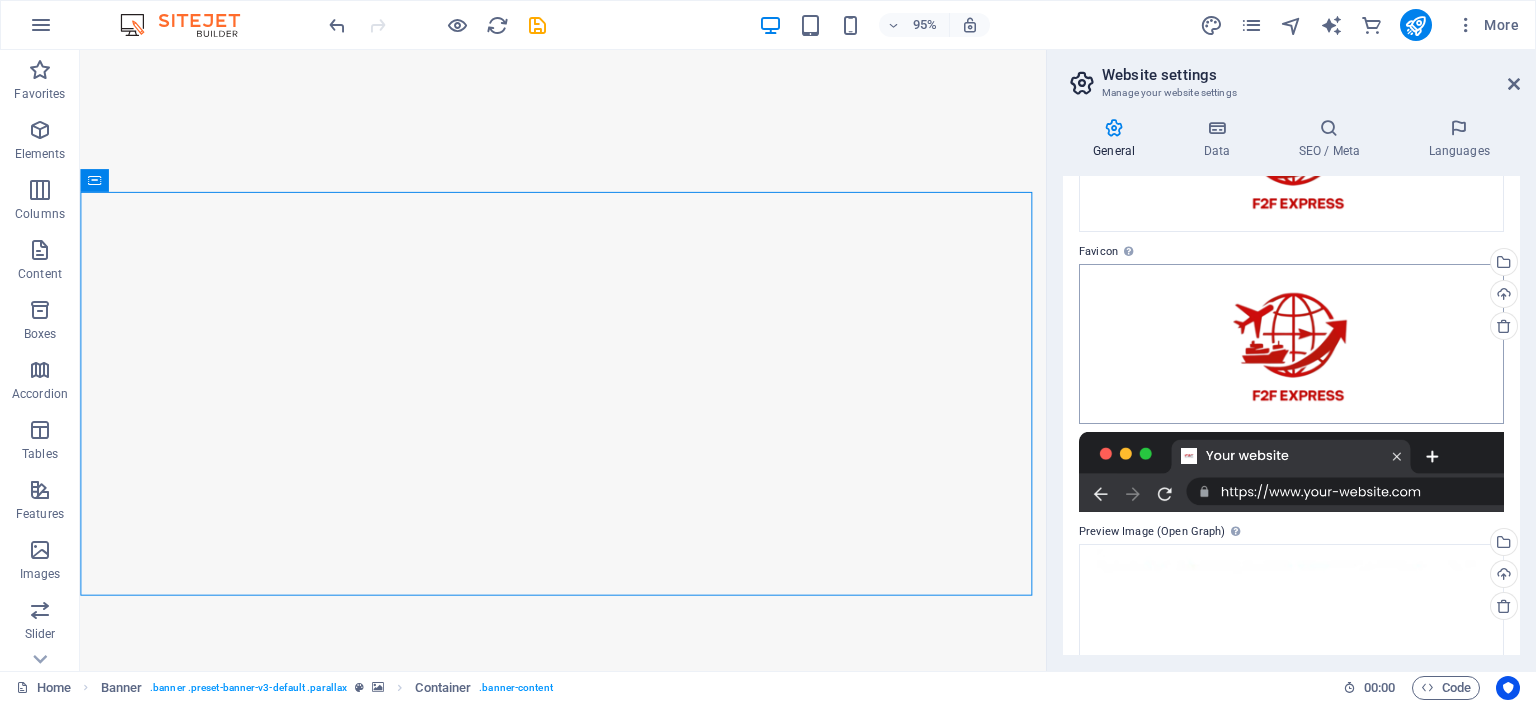 scroll, scrollTop: 500, scrollLeft: 0, axis: vertical 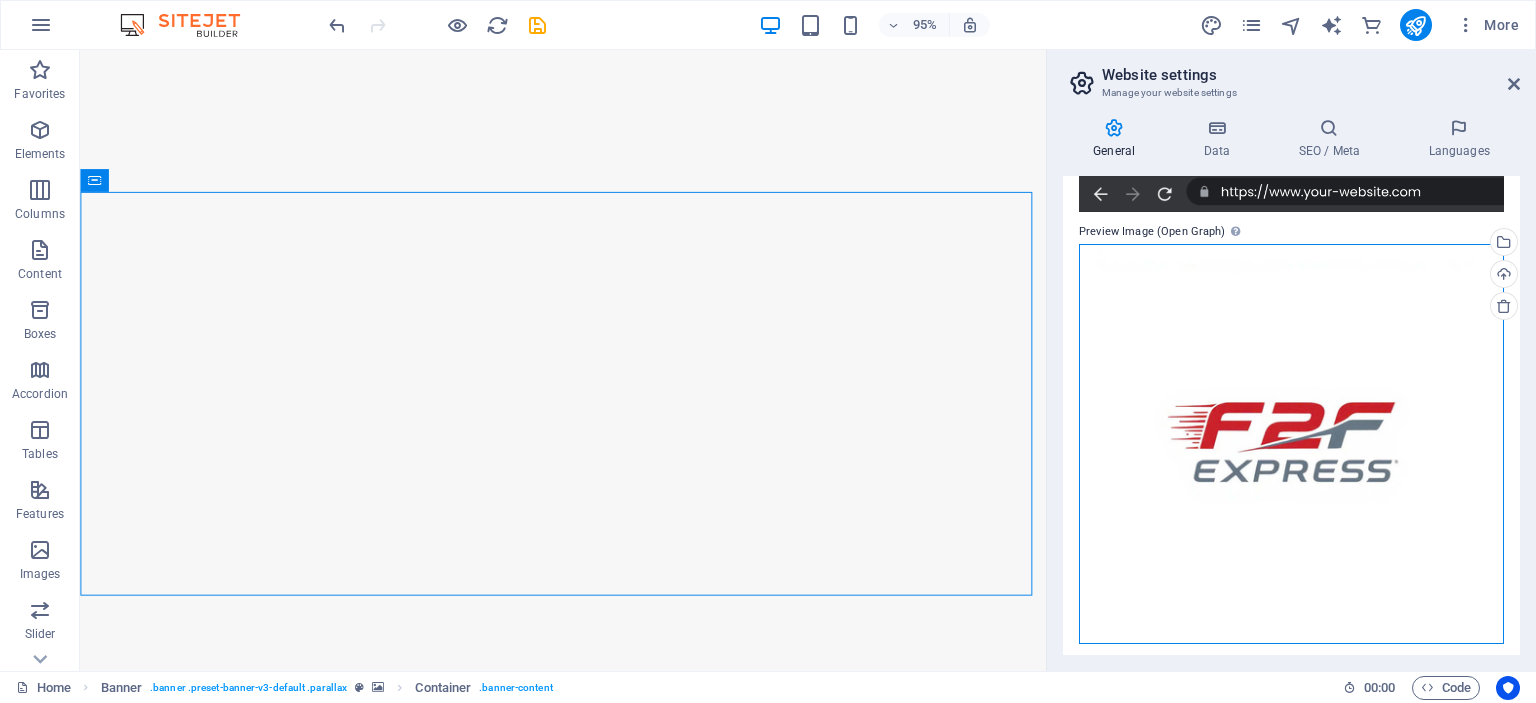 click on "Drag files here, click to choose files or select files from Files or our free stock photos & videos" at bounding box center [1291, 444] 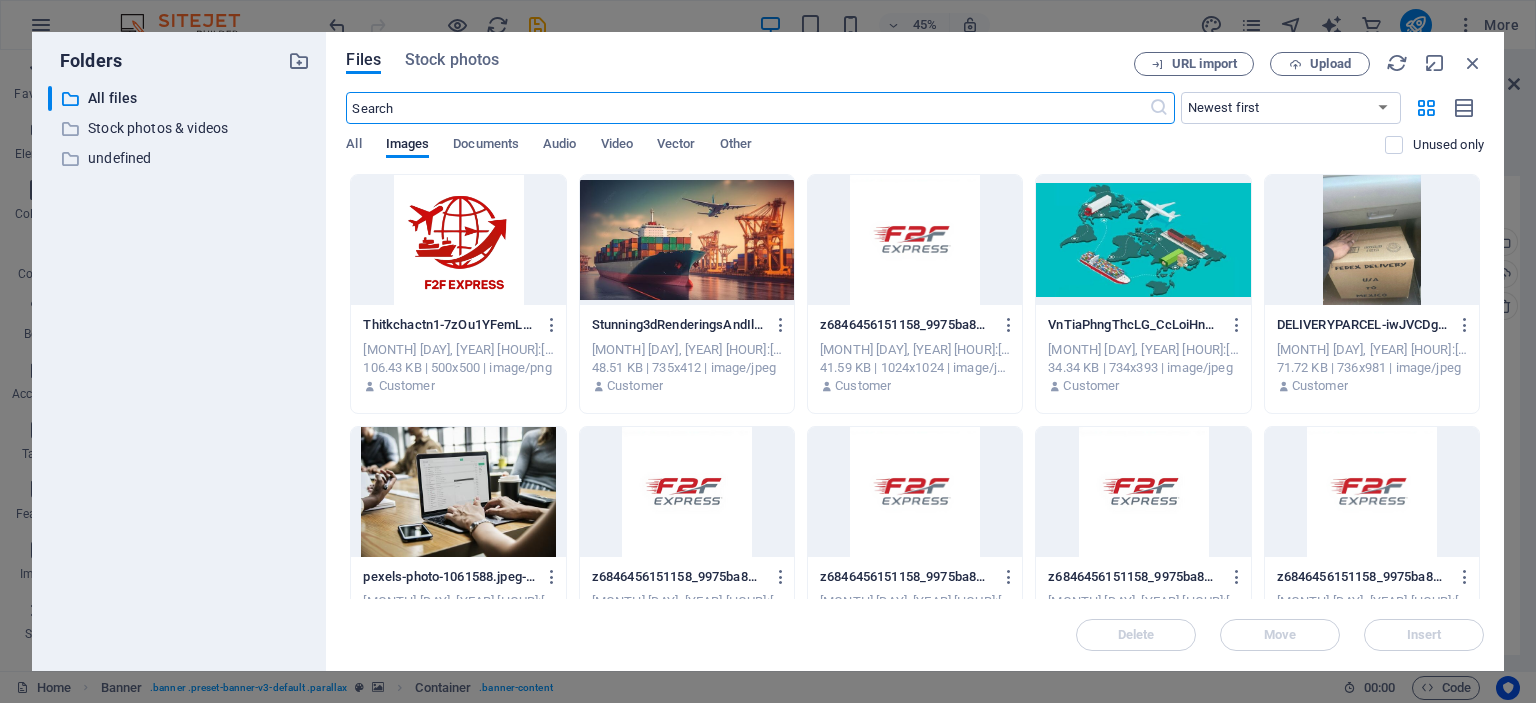 click at bounding box center [458, 240] 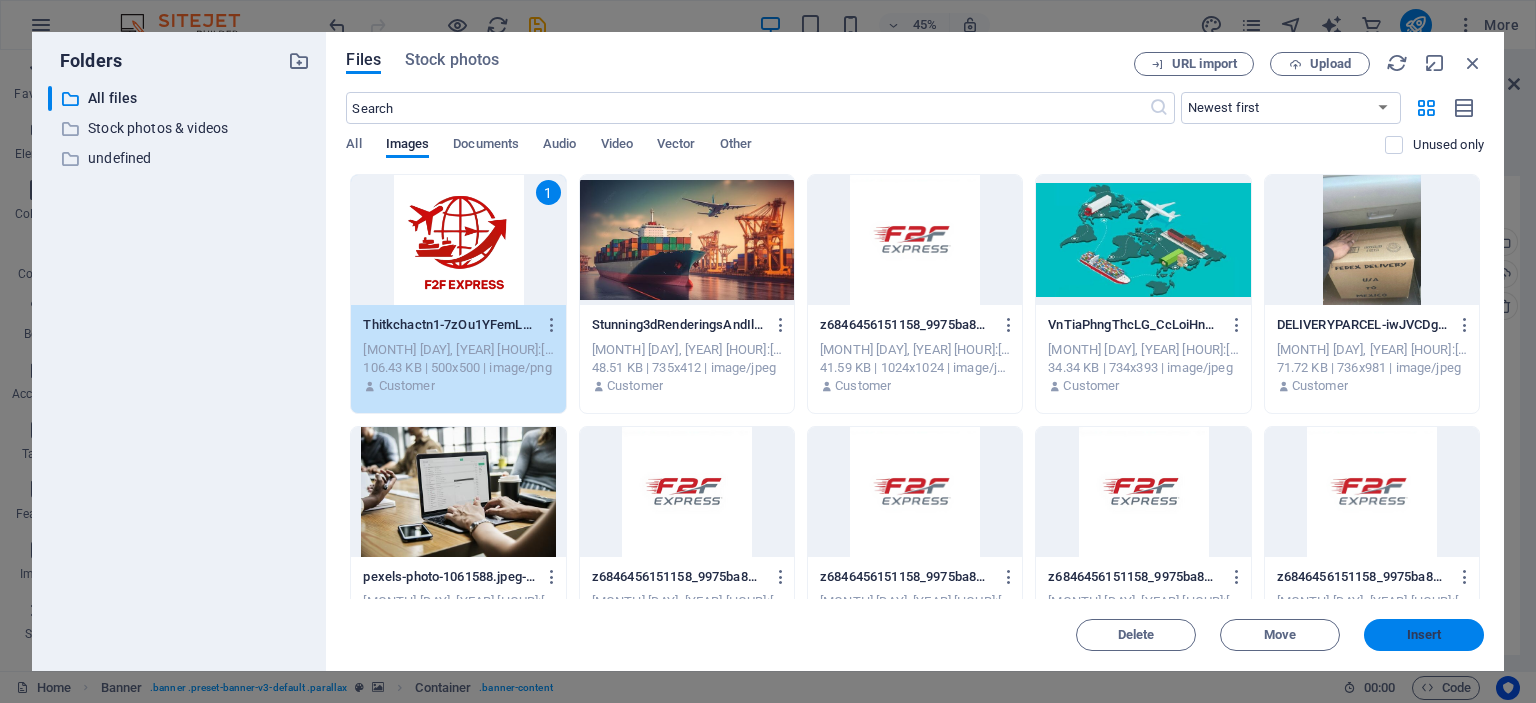 click on "Insert" at bounding box center (1424, 635) 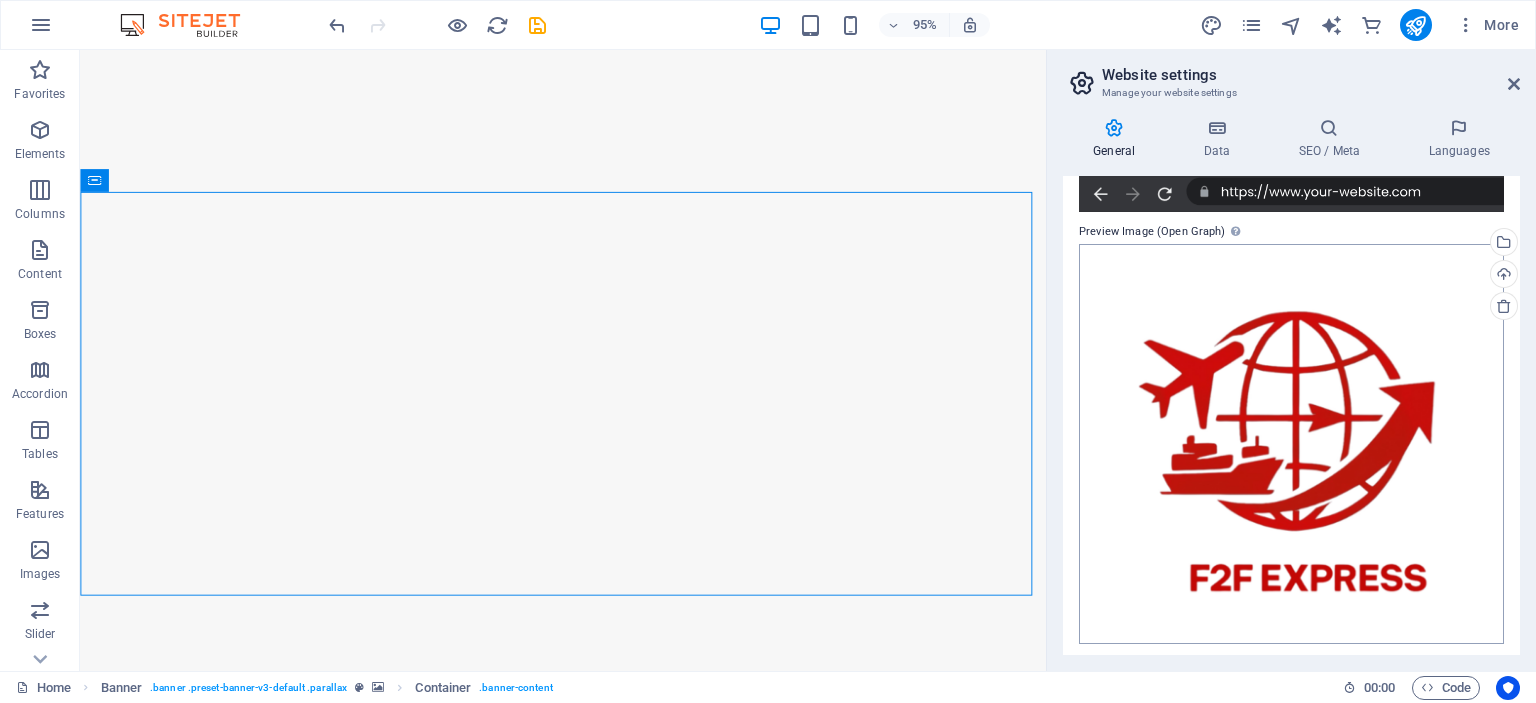 scroll, scrollTop: 504, scrollLeft: 0, axis: vertical 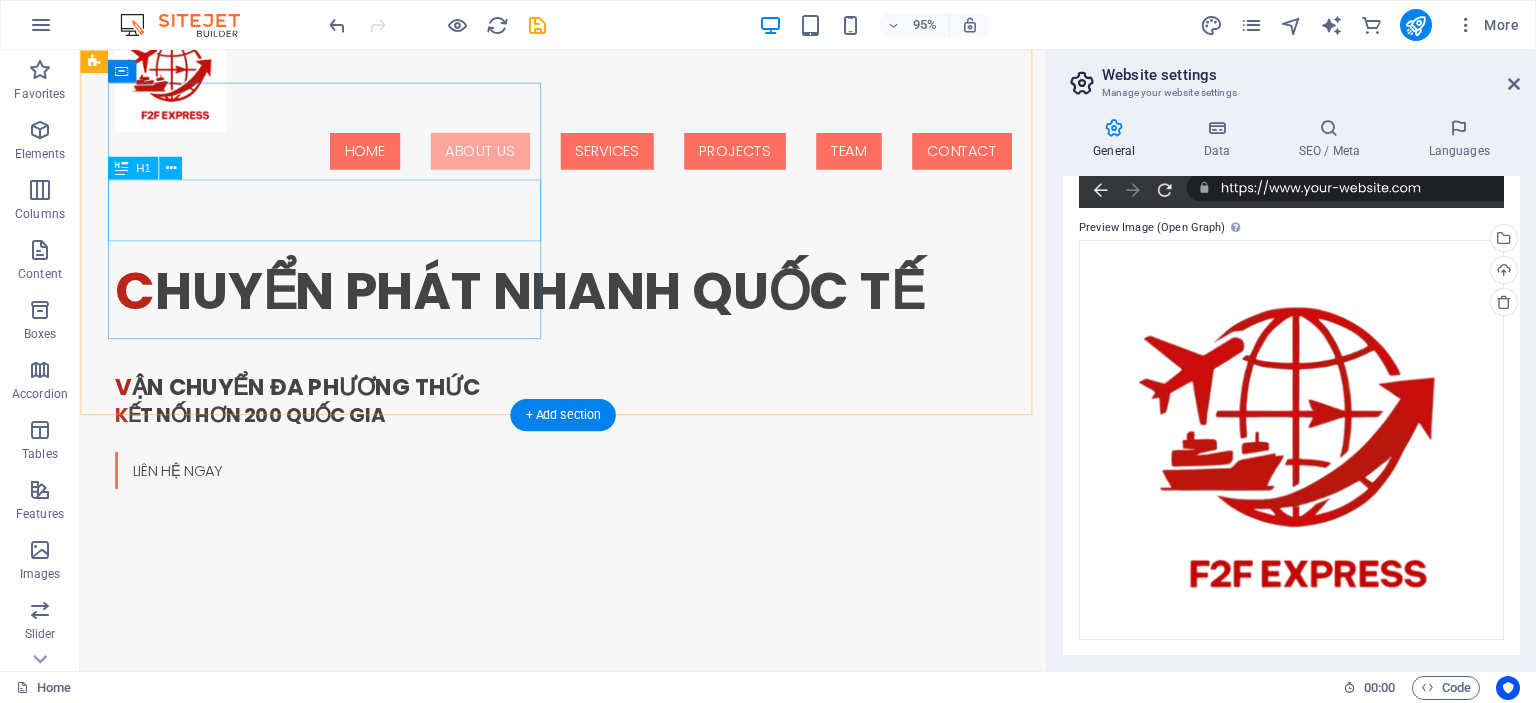 click on "f2f express" at bounding box center [324, 784] 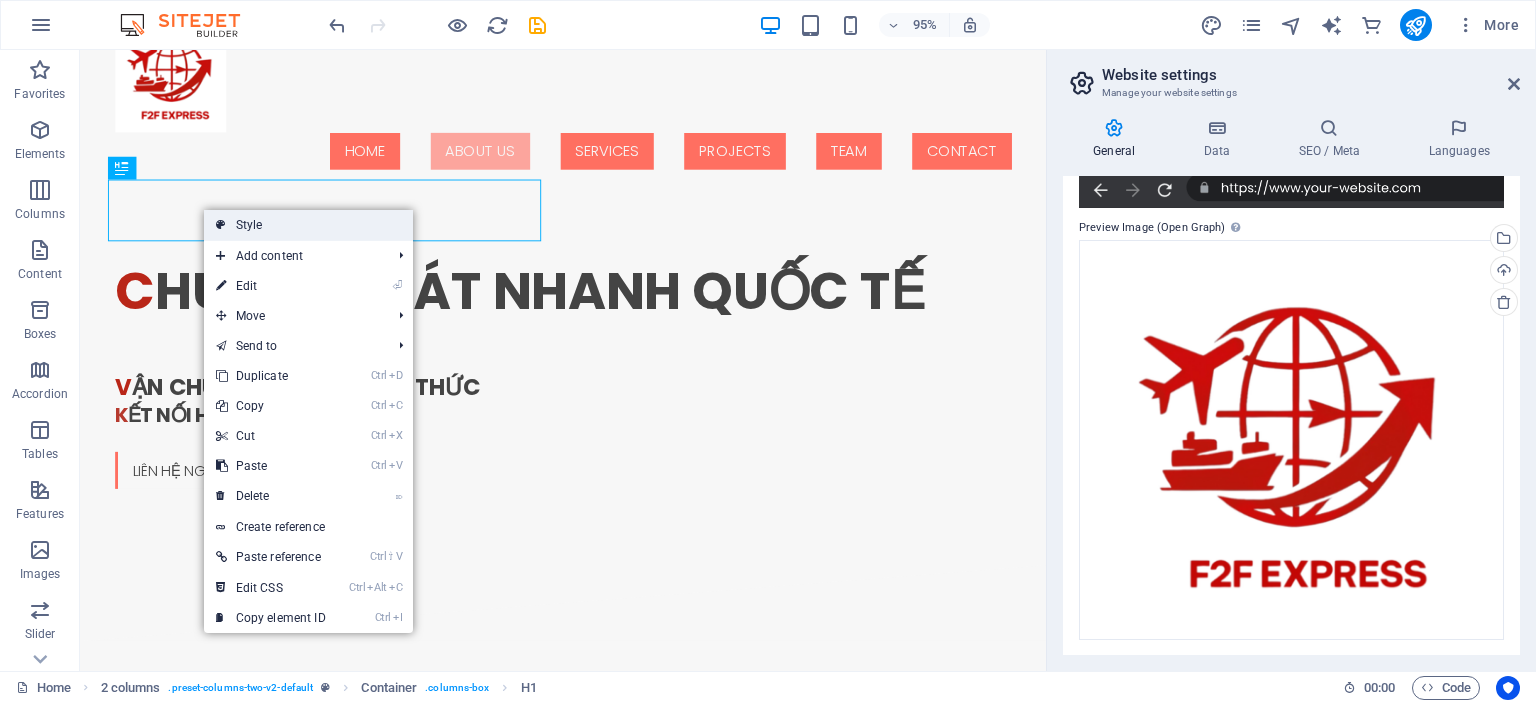 click on "Style" at bounding box center [308, 225] 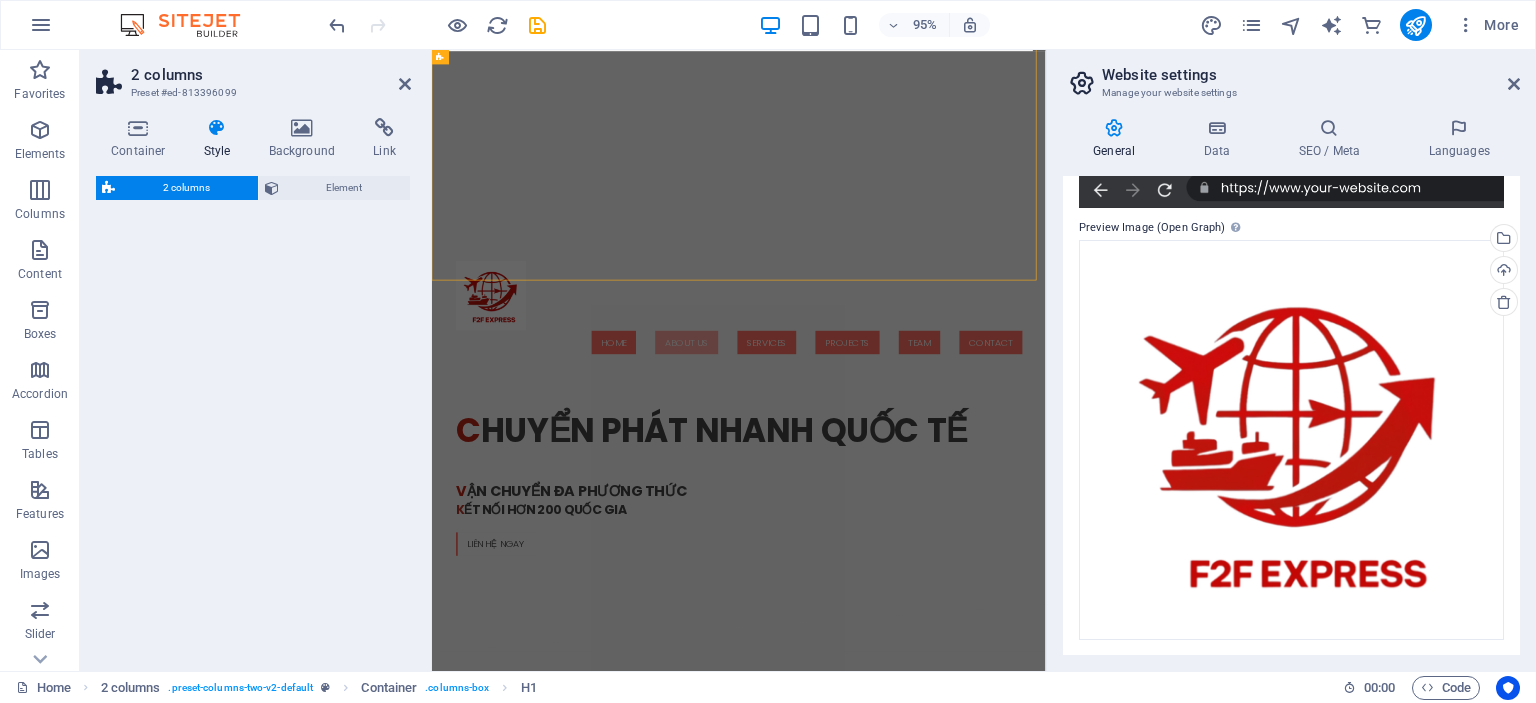 select on "rem" 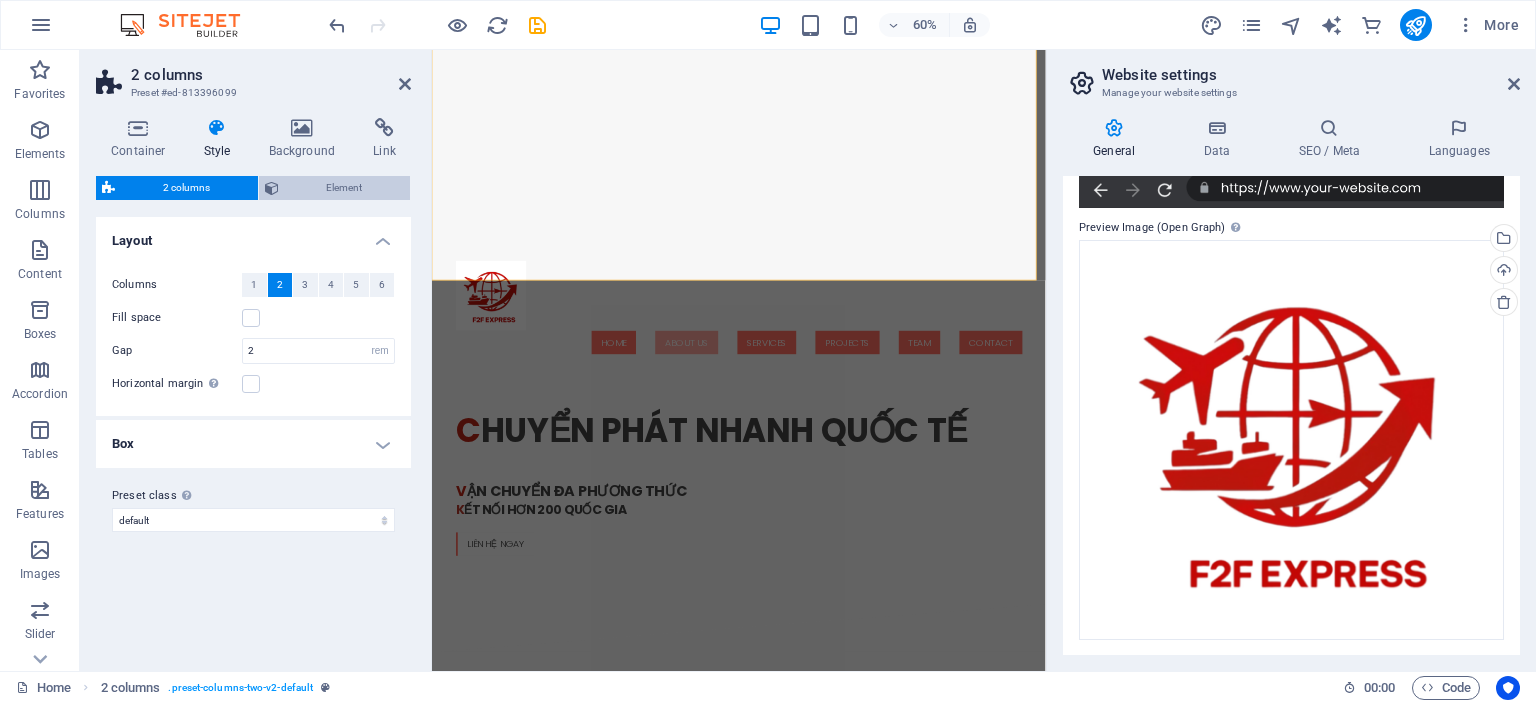 scroll, scrollTop: 1081, scrollLeft: 0, axis: vertical 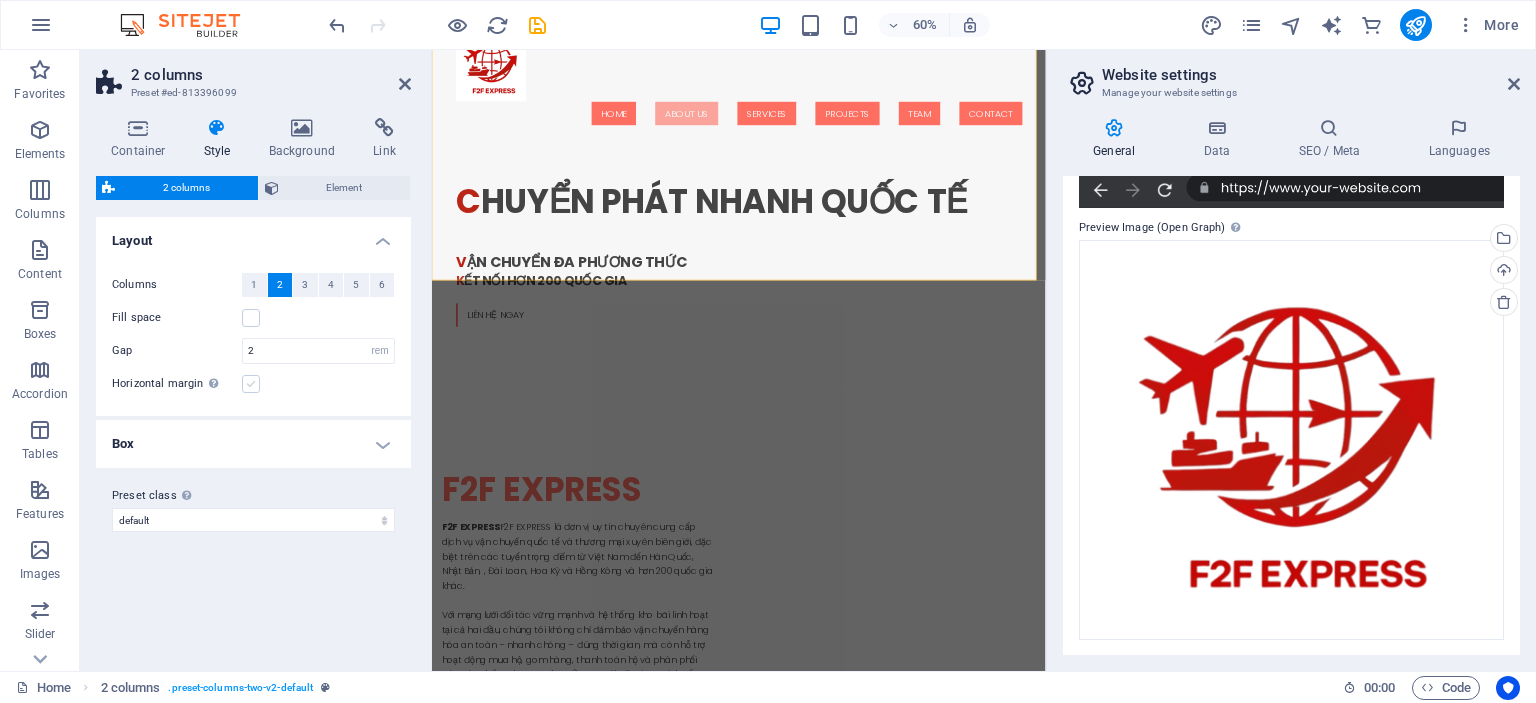 click at bounding box center (251, 384) 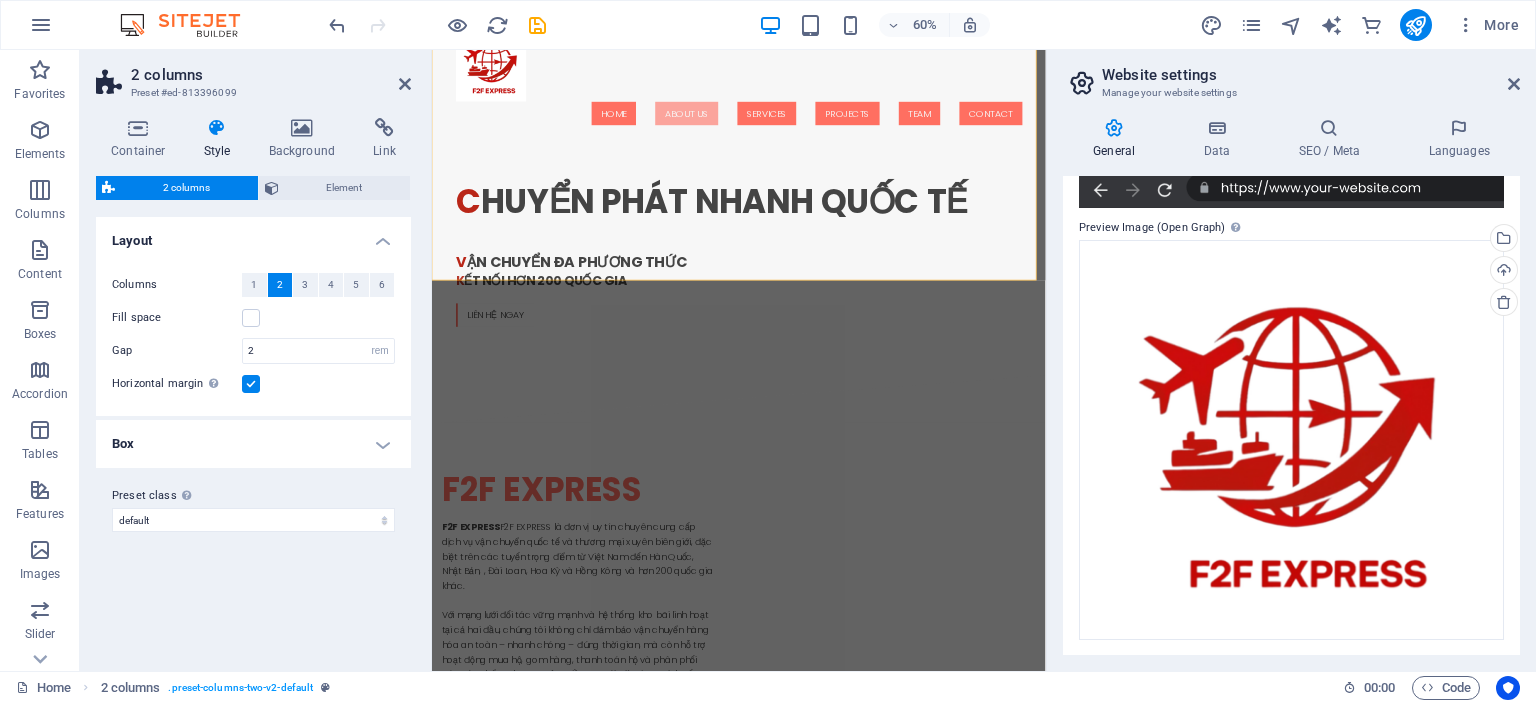 click at bounding box center [251, 384] 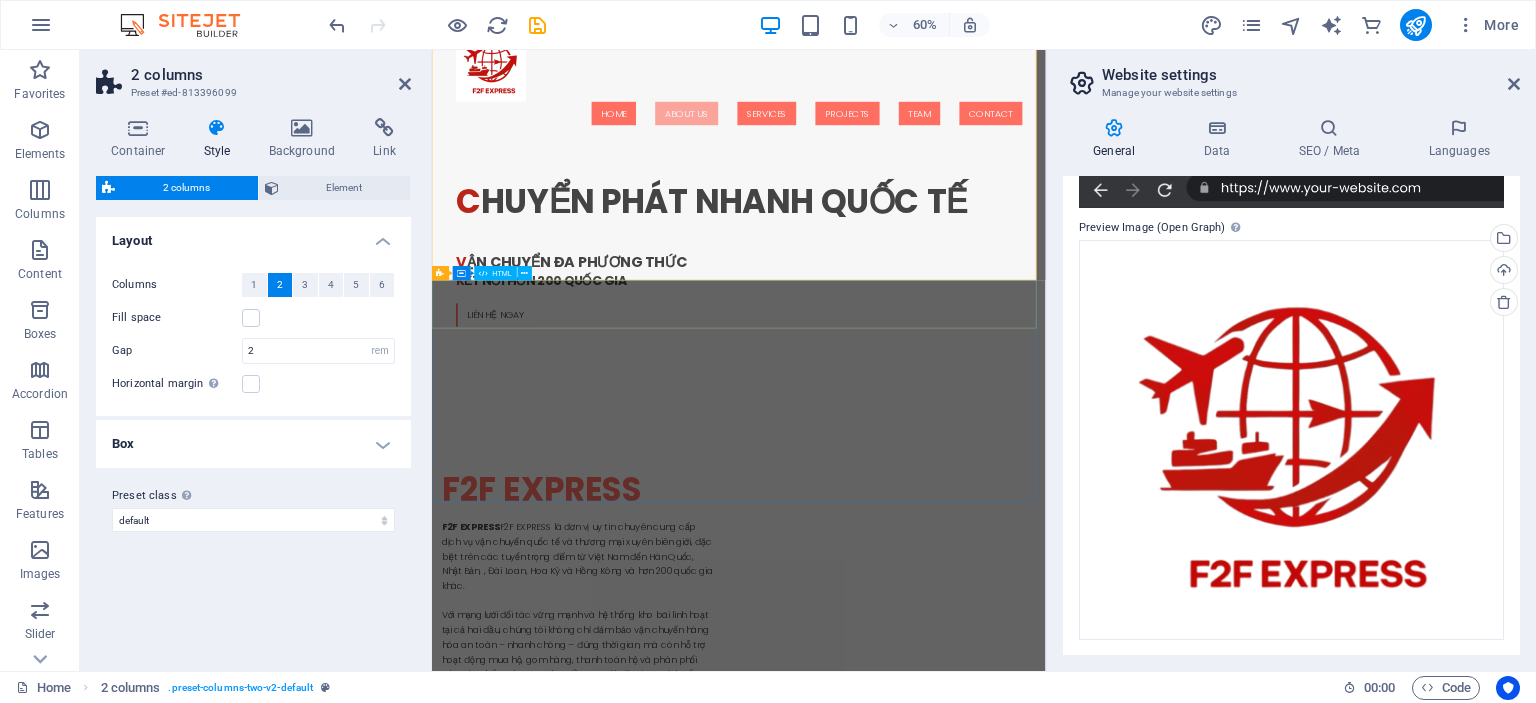 click at bounding box center (943, 1616) 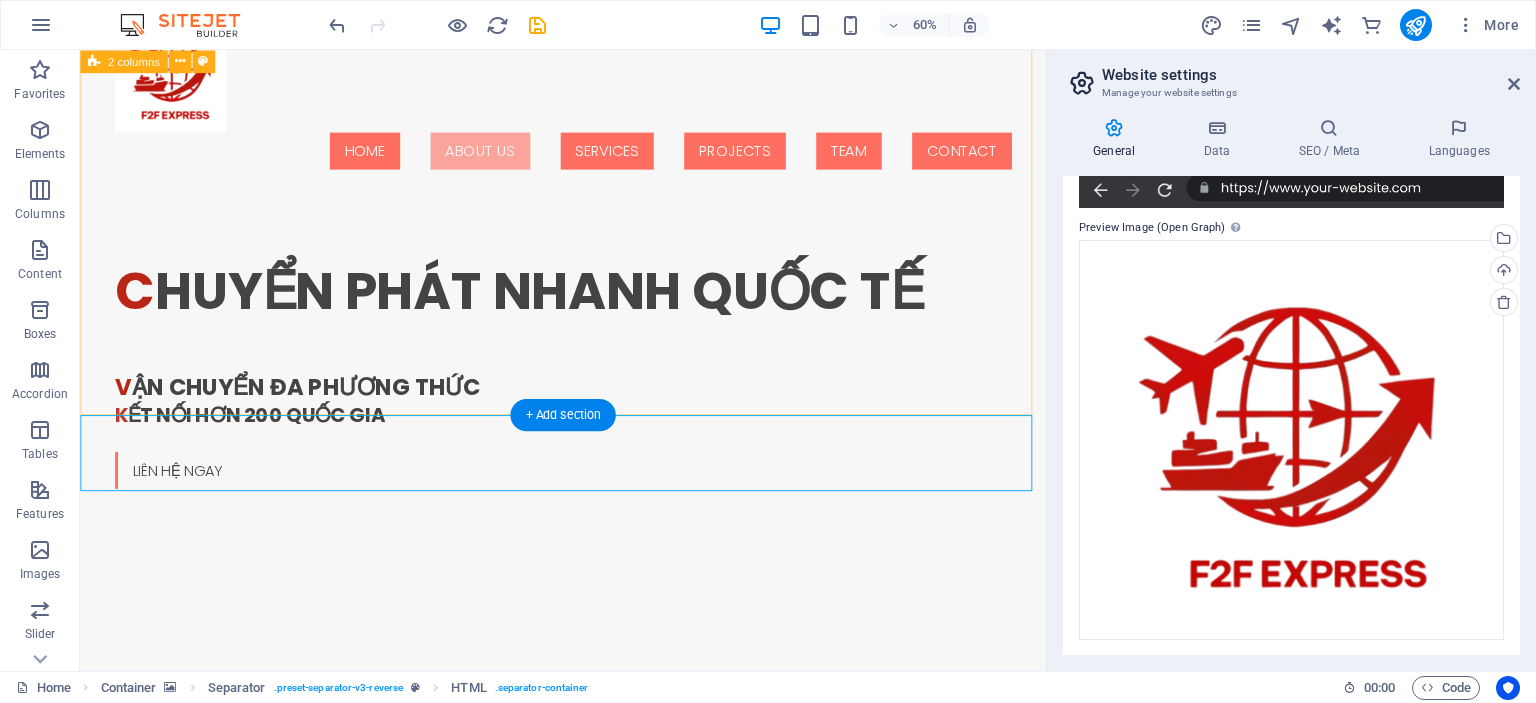 scroll, scrollTop: 700, scrollLeft: 0, axis: vertical 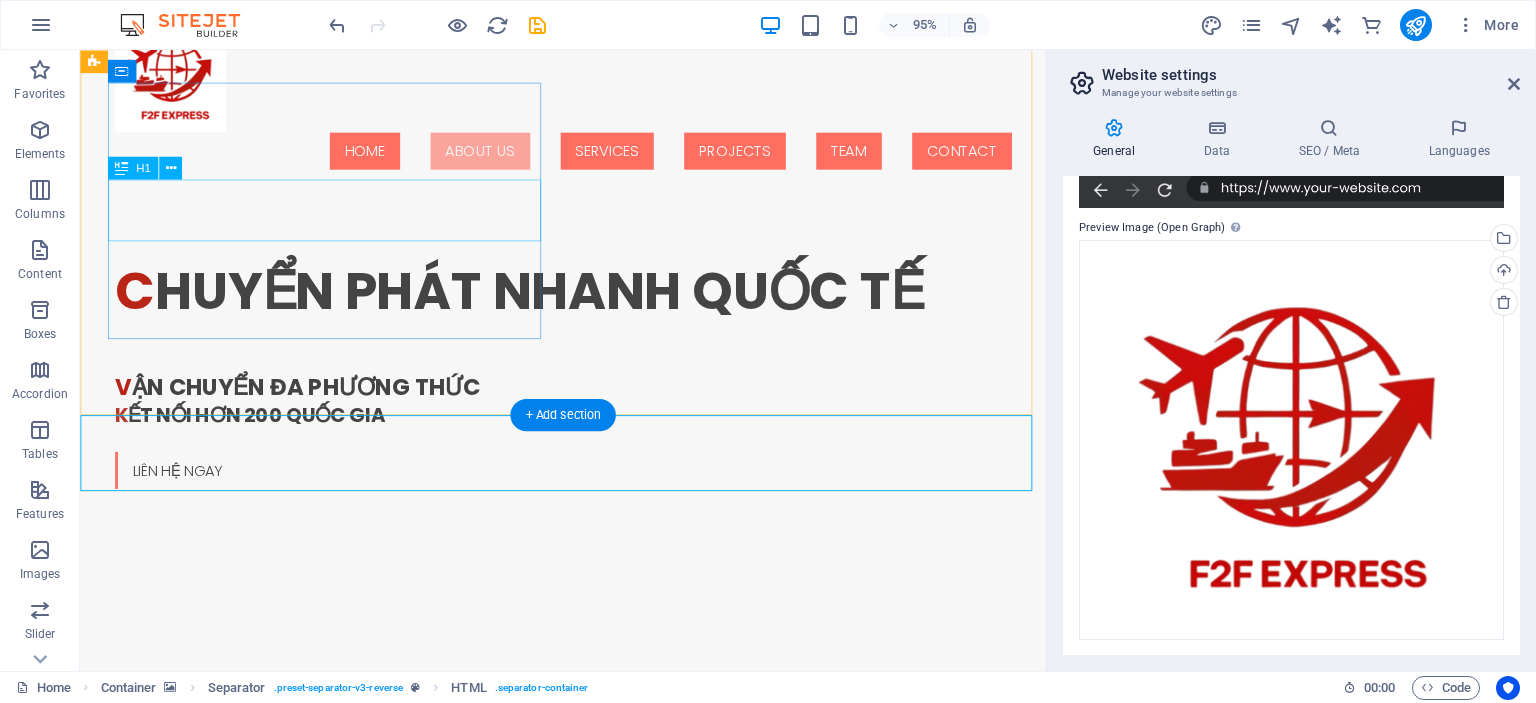 click on "f2f express" at bounding box center (324, 784) 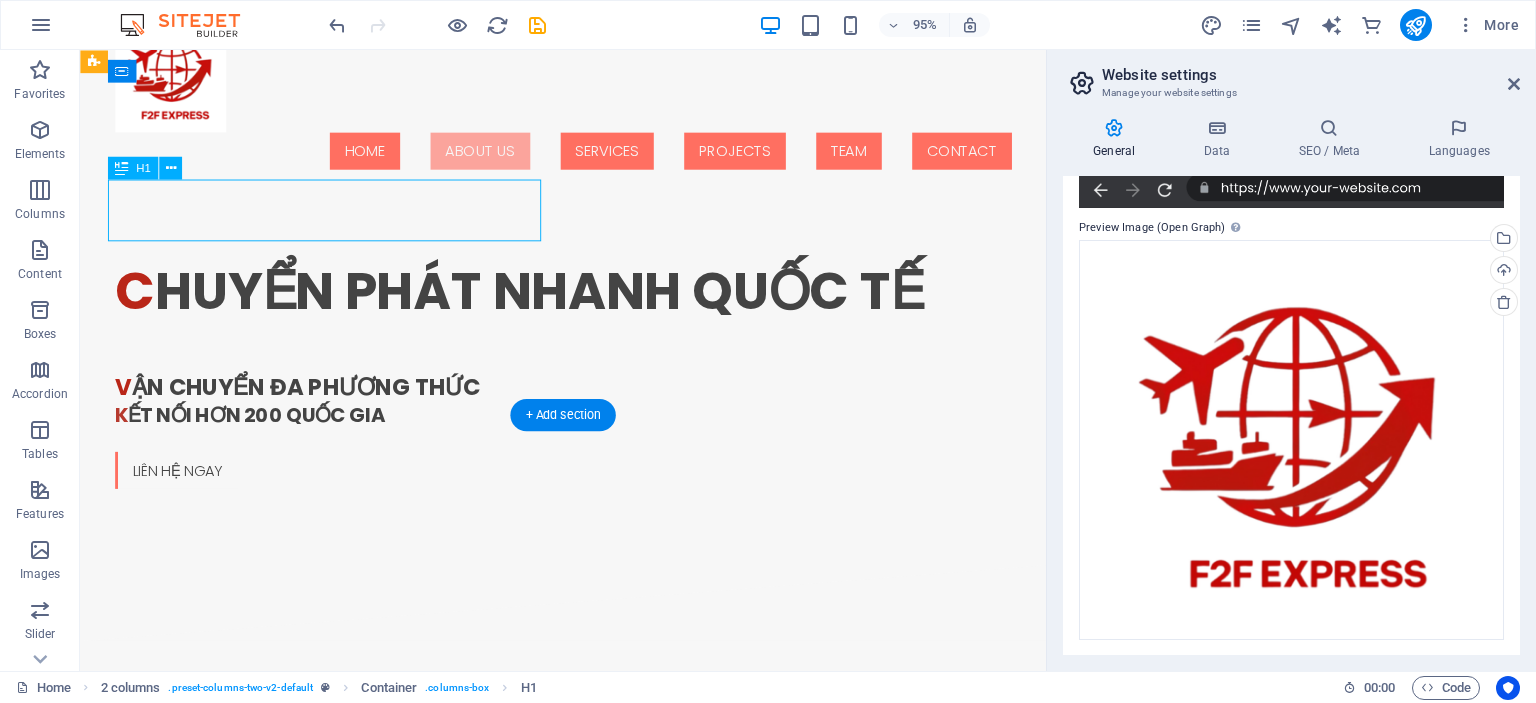 click on "f2f express" at bounding box center [324, 784] 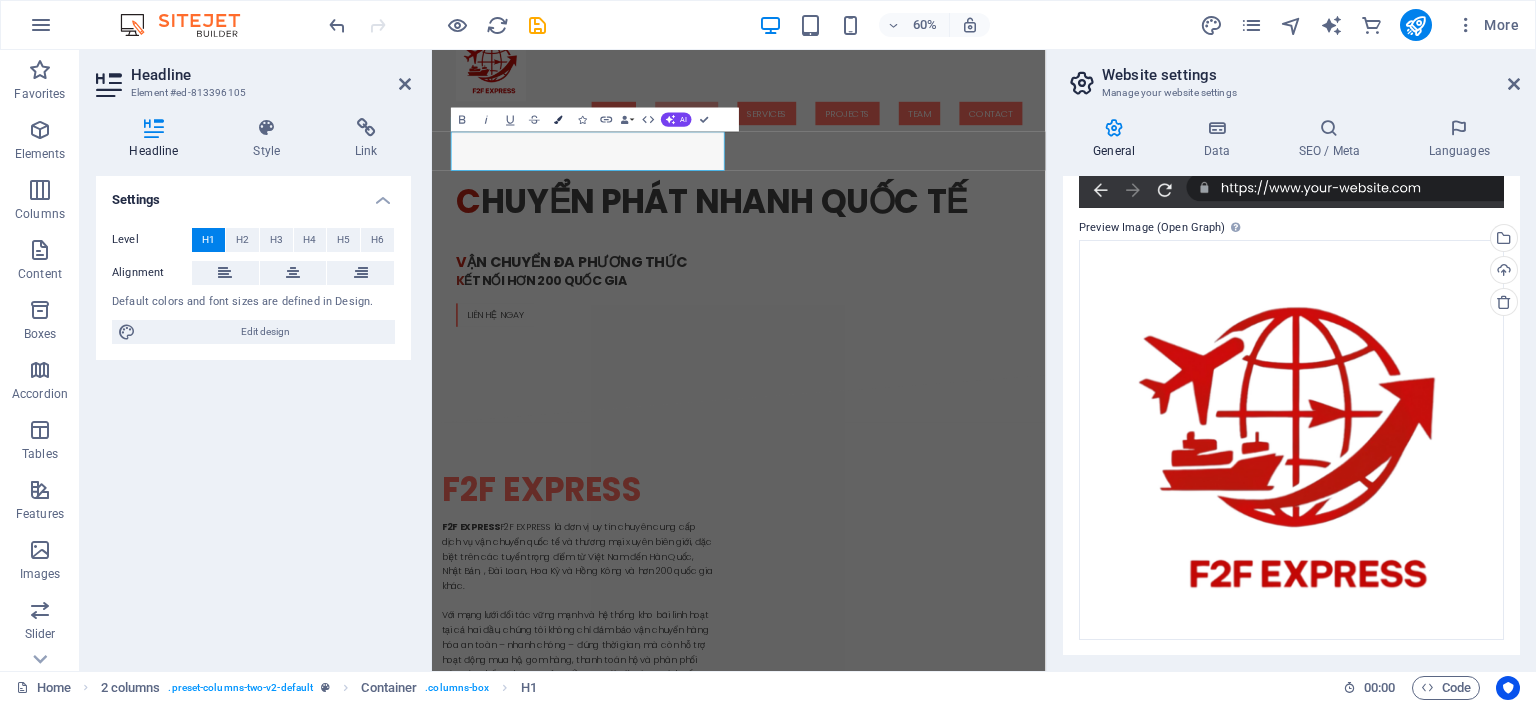 click at bounding box center [558, 119] 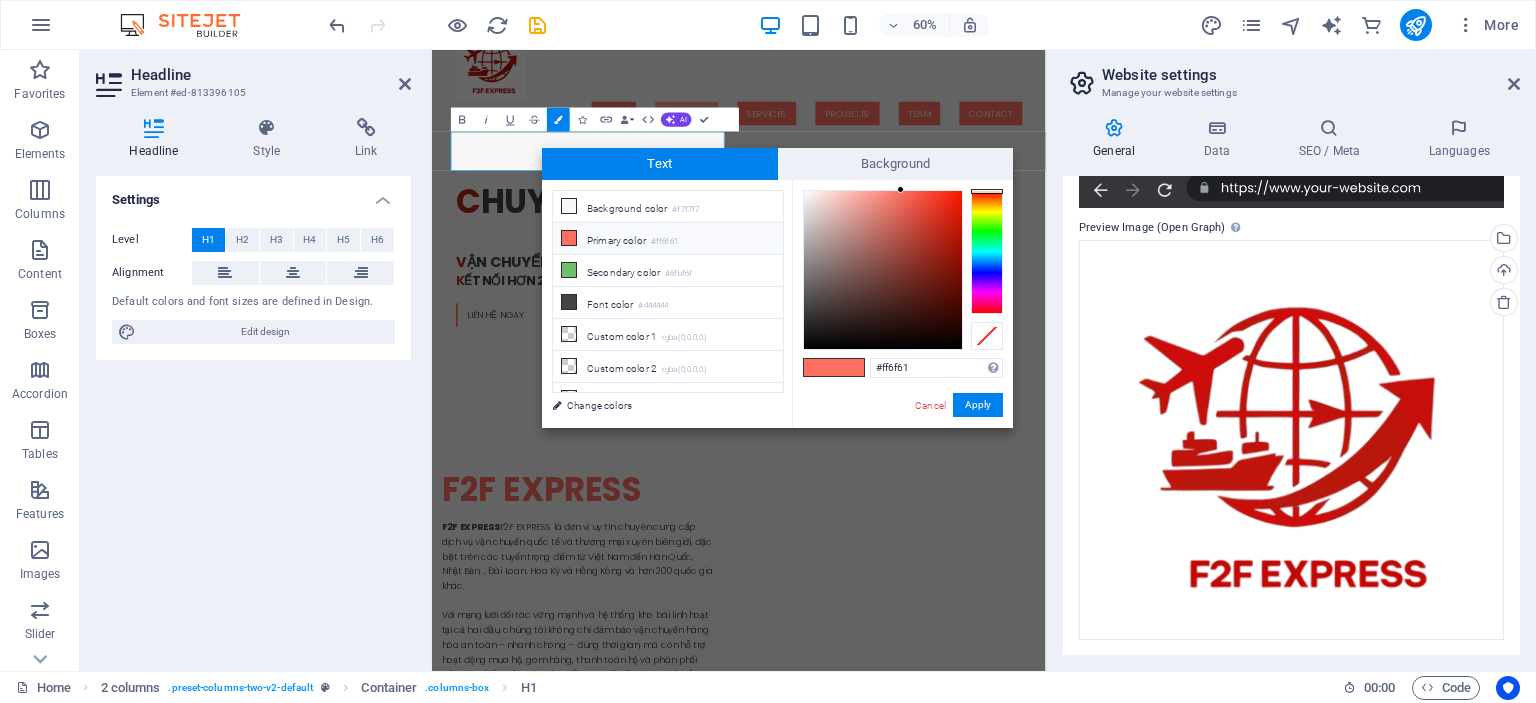 click on "Primary color
#ff6f61" at bounding box center [668, 239] 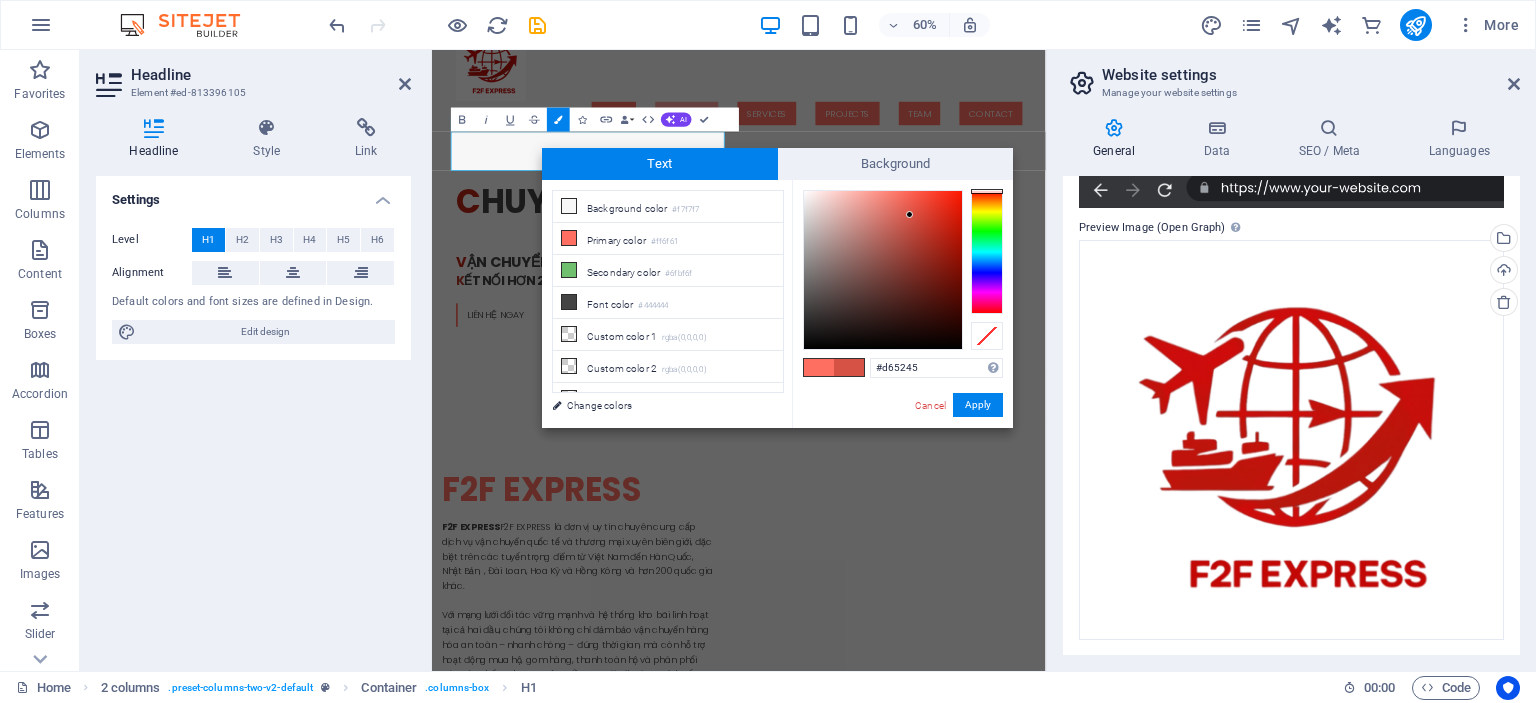 click at bounding box center (883, 270) 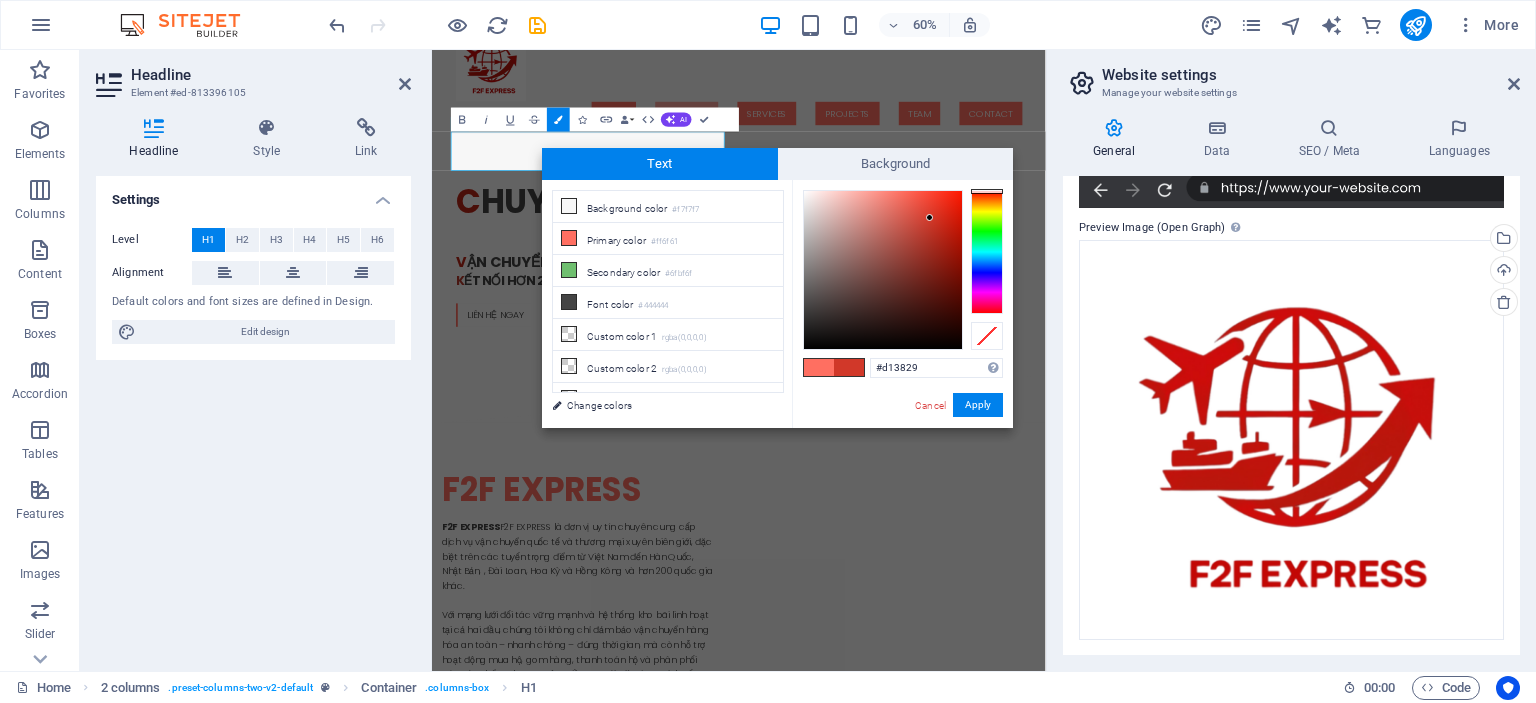 click at bounding box center (883, 270) 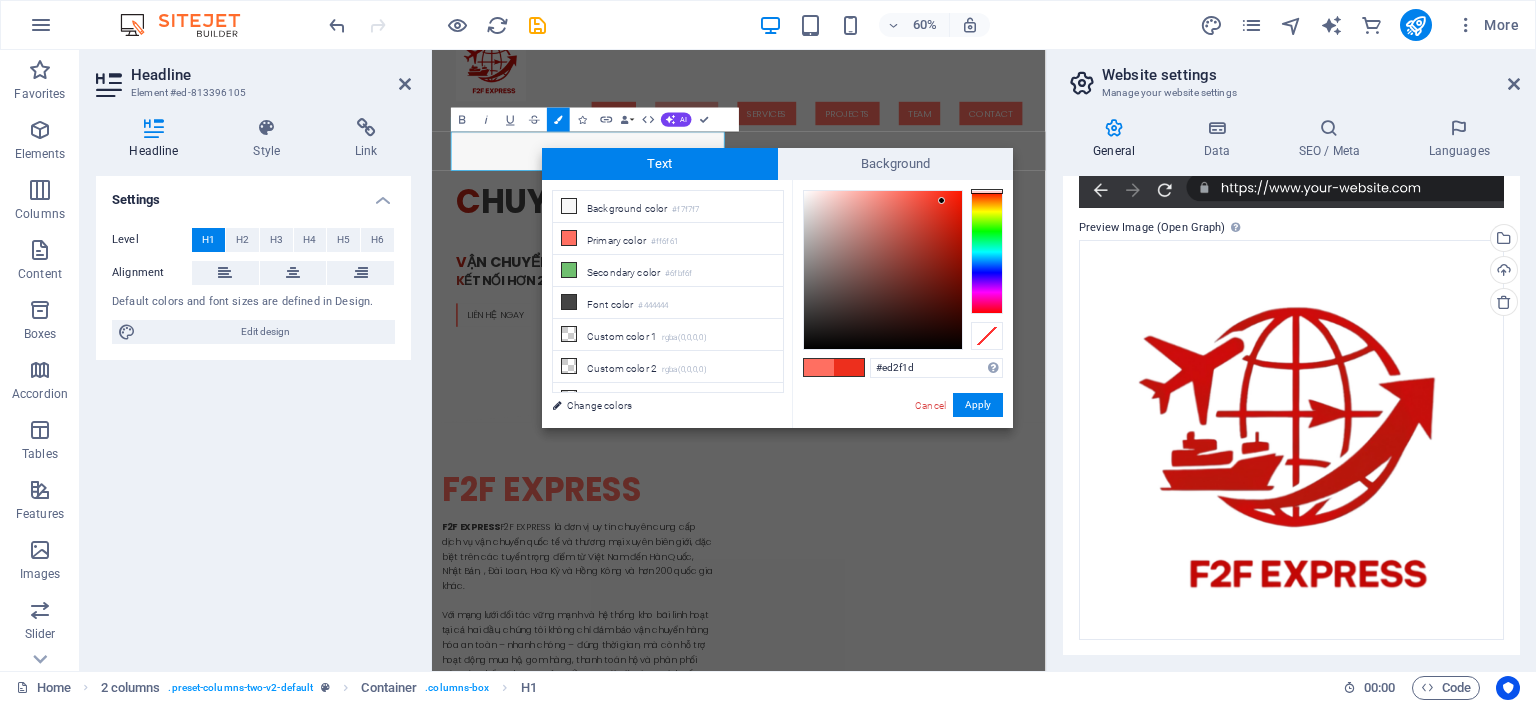 click at bounding box center [883, 270] 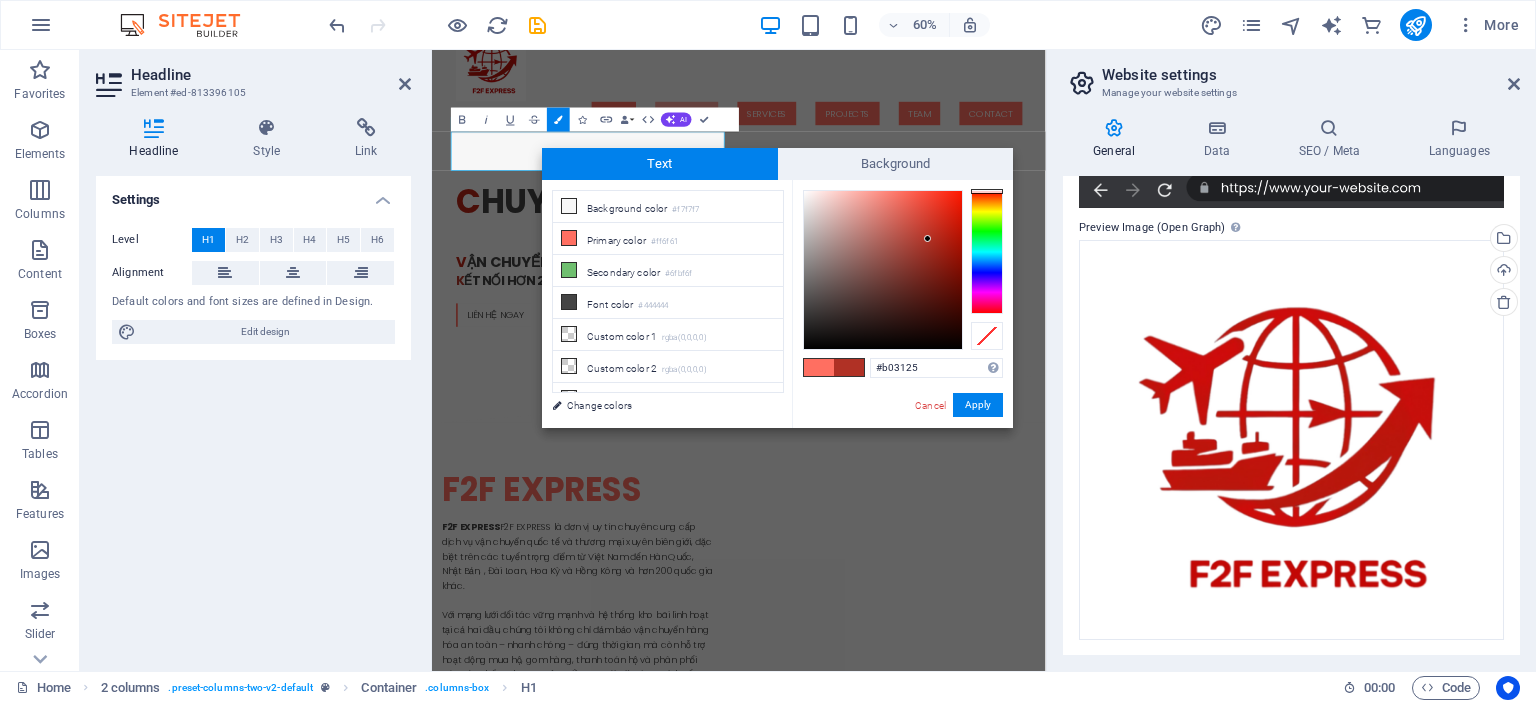 click at bounding box center [883, 270] 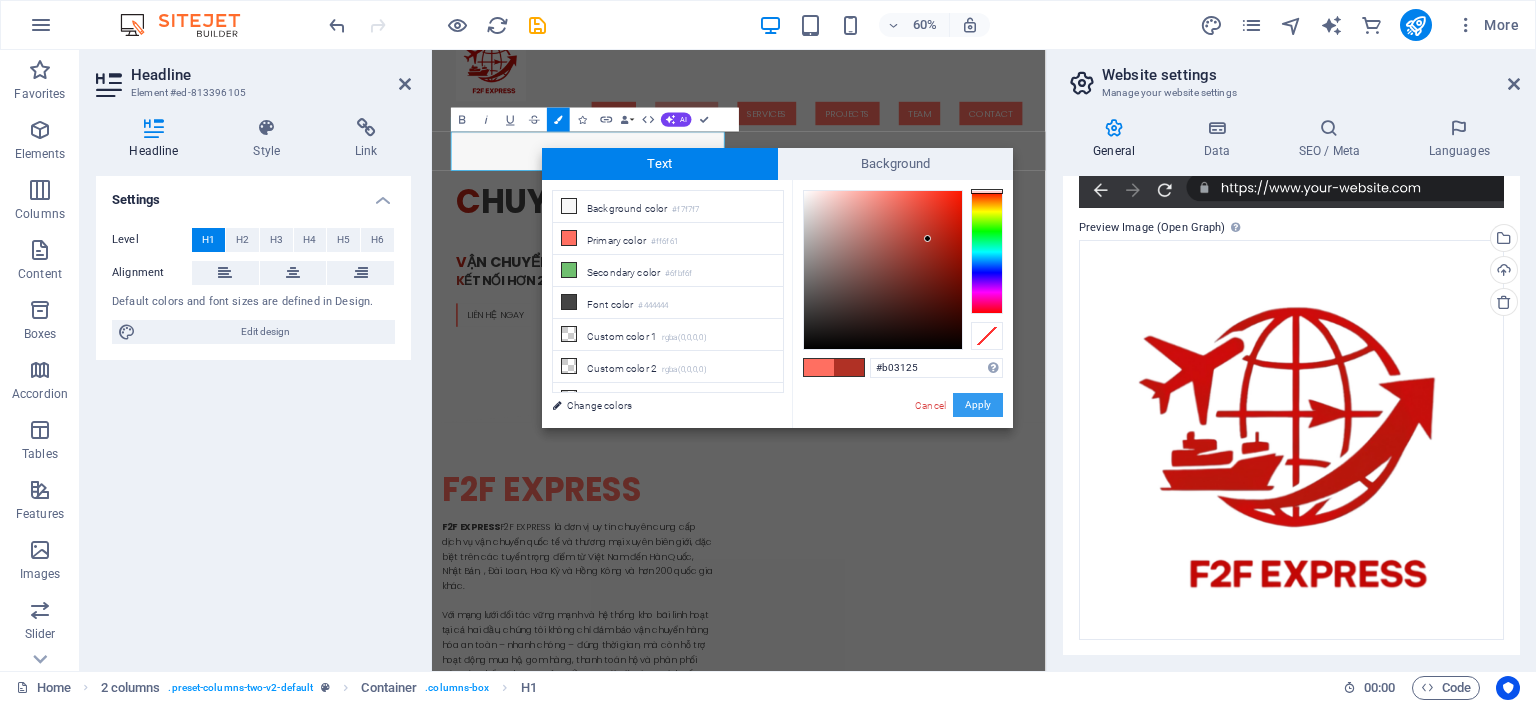 click on "Apply" at bounding box center [978, 405] 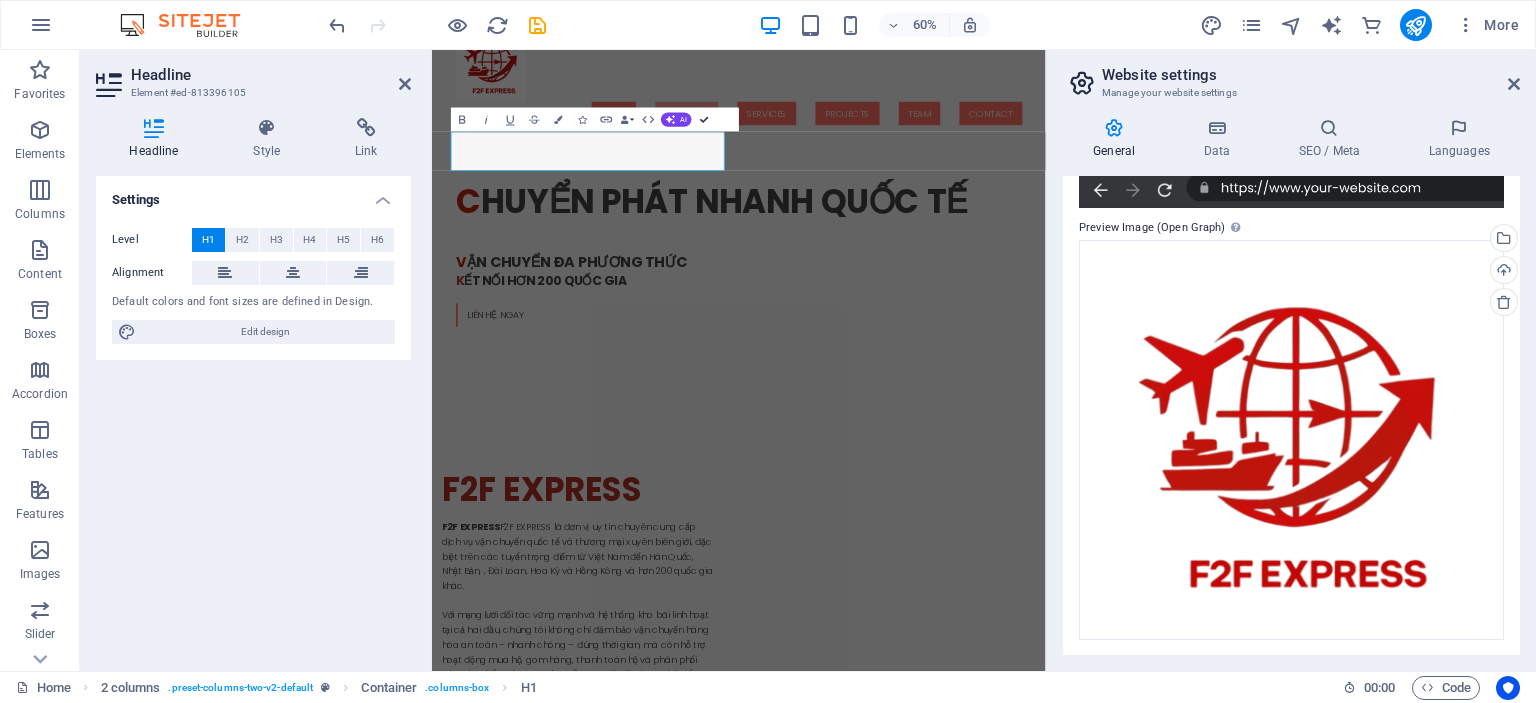 drag, startPoint x: 714, startPoint y: 117, endPoint x: 663, endPoint y: 71, distance: 68.68042 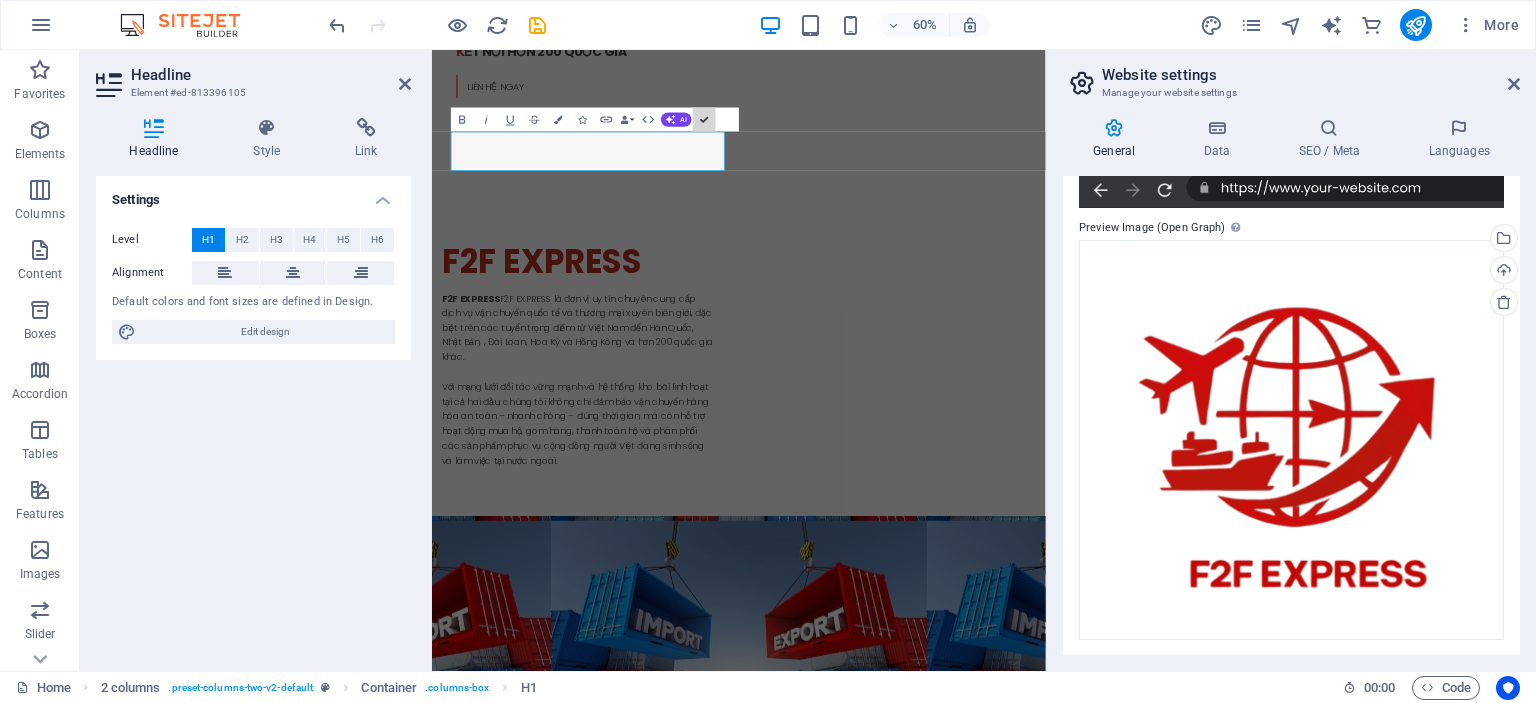 scroll, scrollTop: 700, scrollLeft: 0, axis: vertical 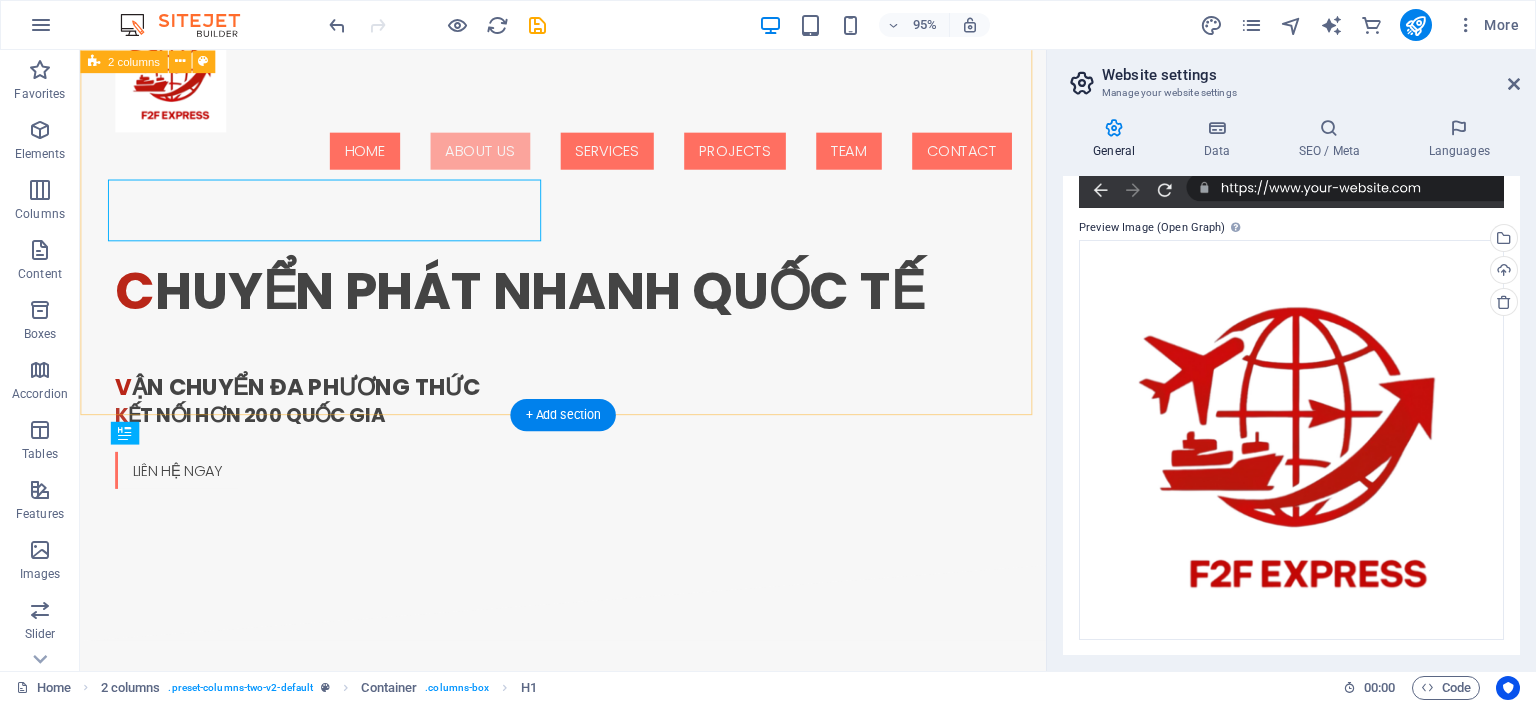click on "f2f express F2F EXPRESS là đơn vị uy tín chuyên cung cấp dịch vụ vận chuyển quốc tế và thương mại xuyên biên giới, đặc biệt trên các tuyến trọng điểm từ Việt Nam đến Hàn Quốc, Nhật Bản, , Đài Loan, Hoa Kỳ và Hồng Kông và hơn 200 quốc gia khác. Với mạng lưới đối tác vững mạnh và hệ thống kho bãi linh hoạt tại cả hai đầu, chúng tôi không chỉ đảm bảo vận chuyển hàng hóa an toàn – nhanh chóng – đúng thời gian, mà còn hỗ trợ hoạt động mua hộ, gom hàng, thanh toán hộ và phân phối các sản phẩm phục vụ cộng đồng người Việt đang sinh sống và làm việc tại nước ngoài." at bounding box center [588, 940] 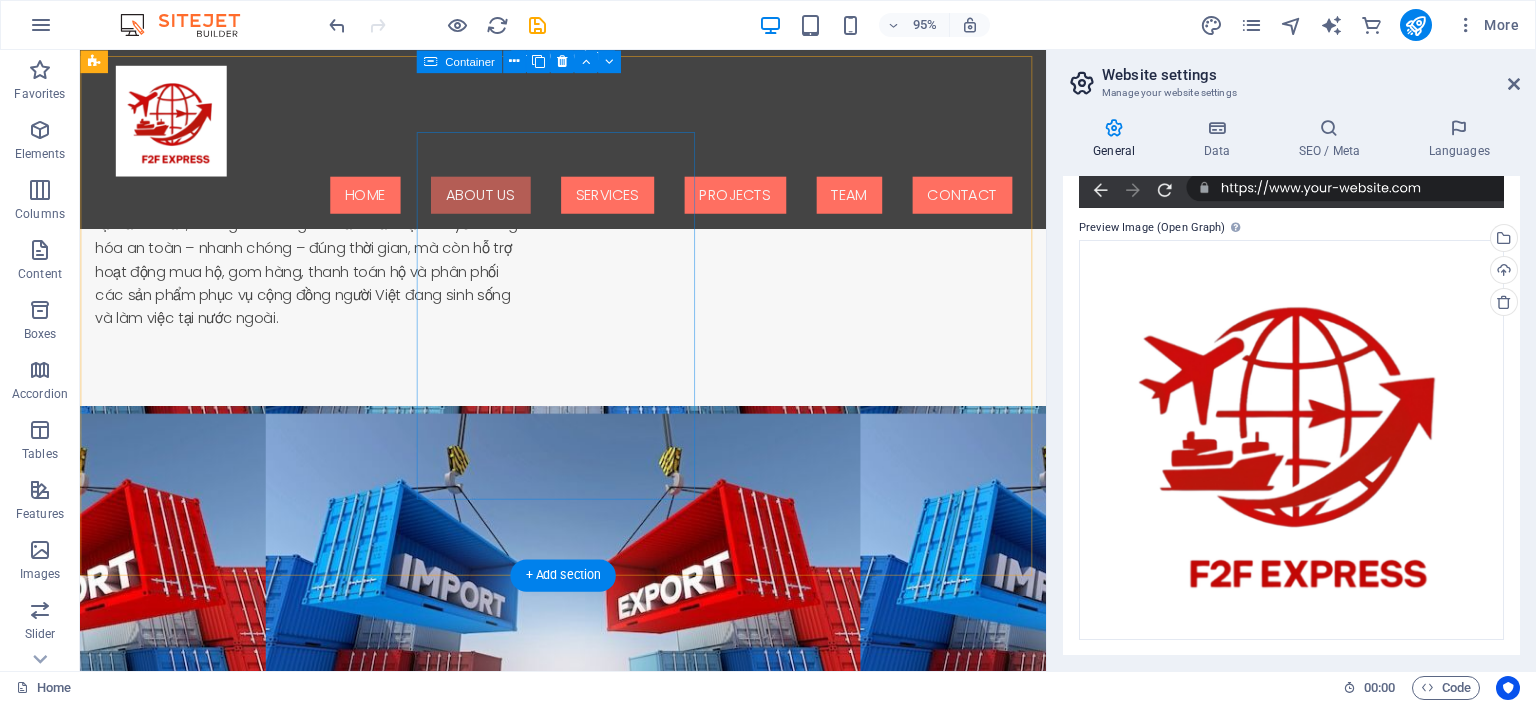 scroll, scrollTop: 1200, scrollLeft: 0, axis: vertical 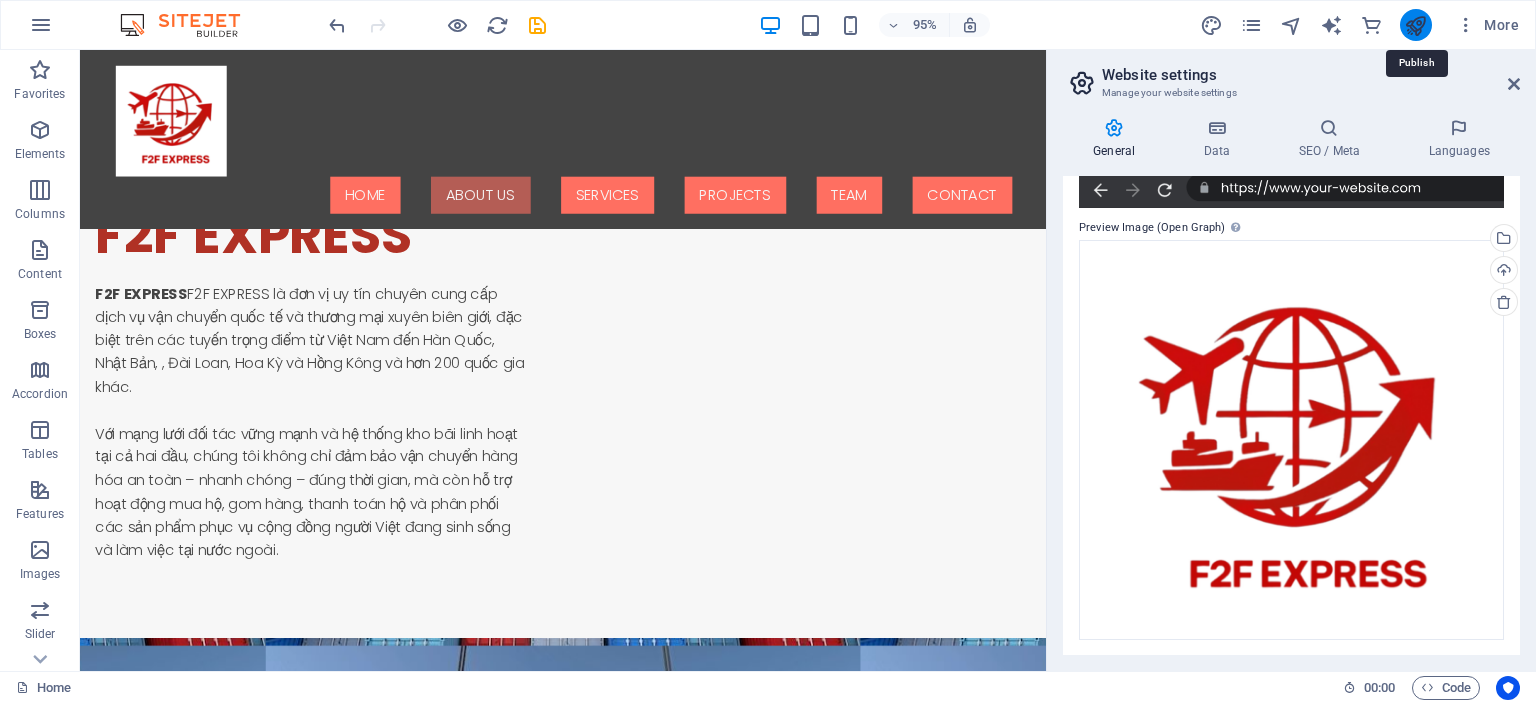 click at bounding box center [1415, 25] 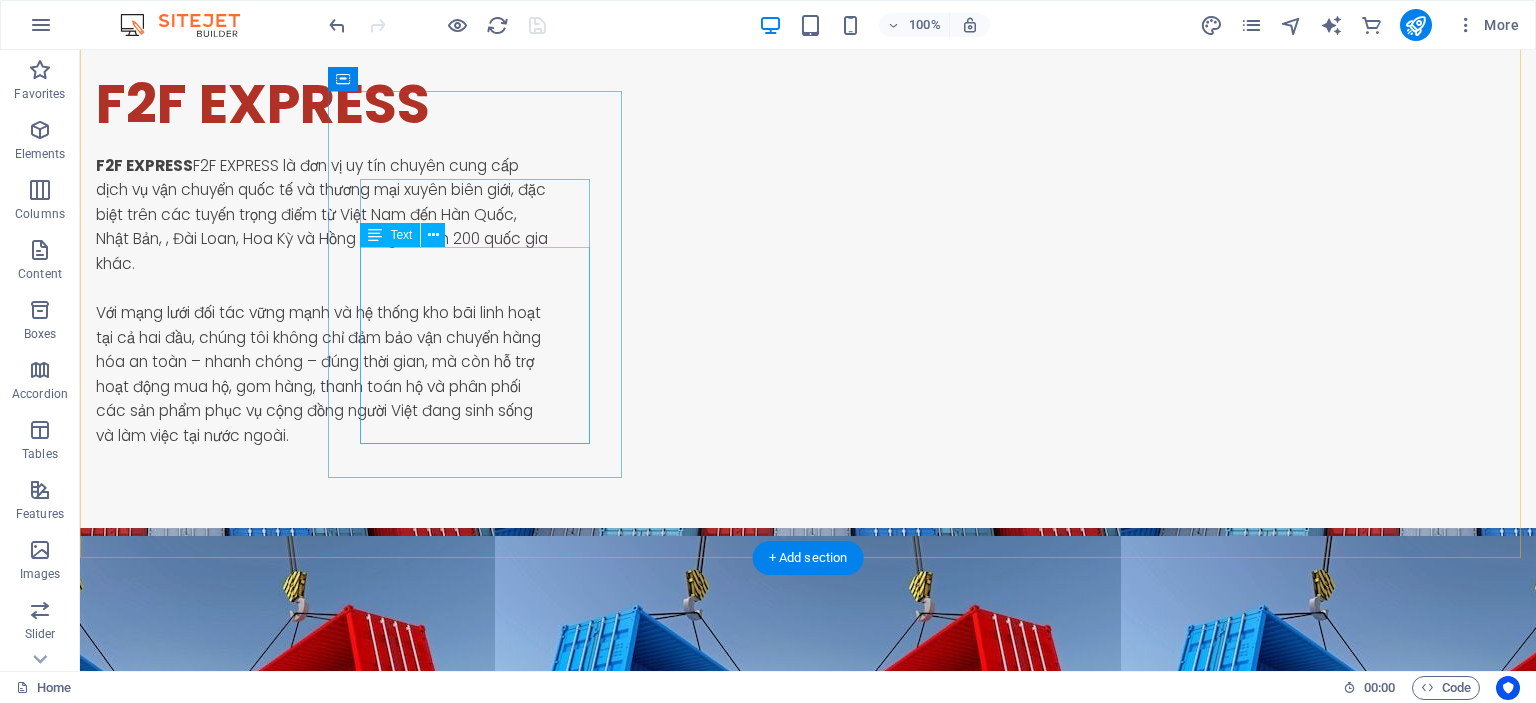 scroll, scrollTop: 1500, scrollLeft: 0, axis: vertical 